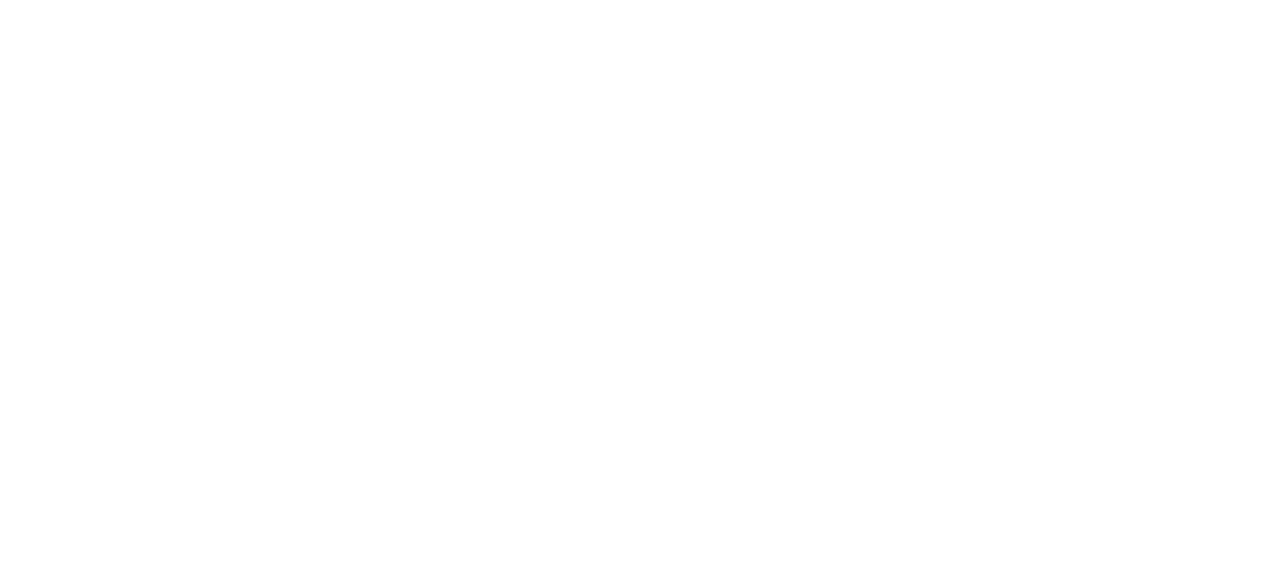 scroll, scrollTop: 0, scrollLeft: 0, axis: both 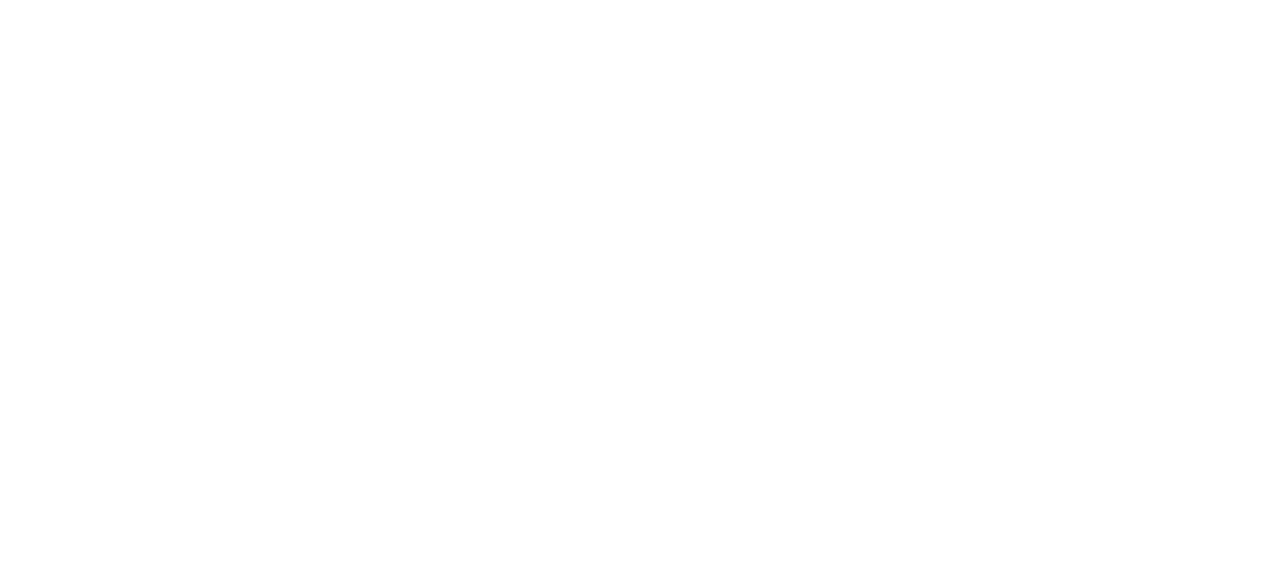 select on "Song" 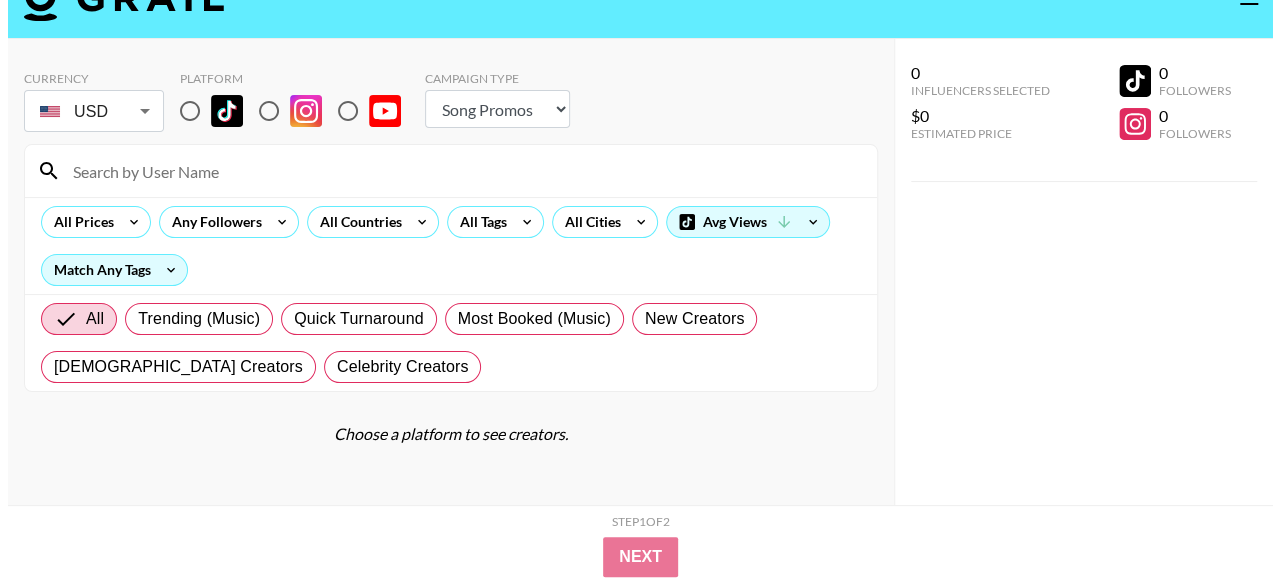 scroll, scrollTop: 42, scrollLeft: 0, axis: vertical 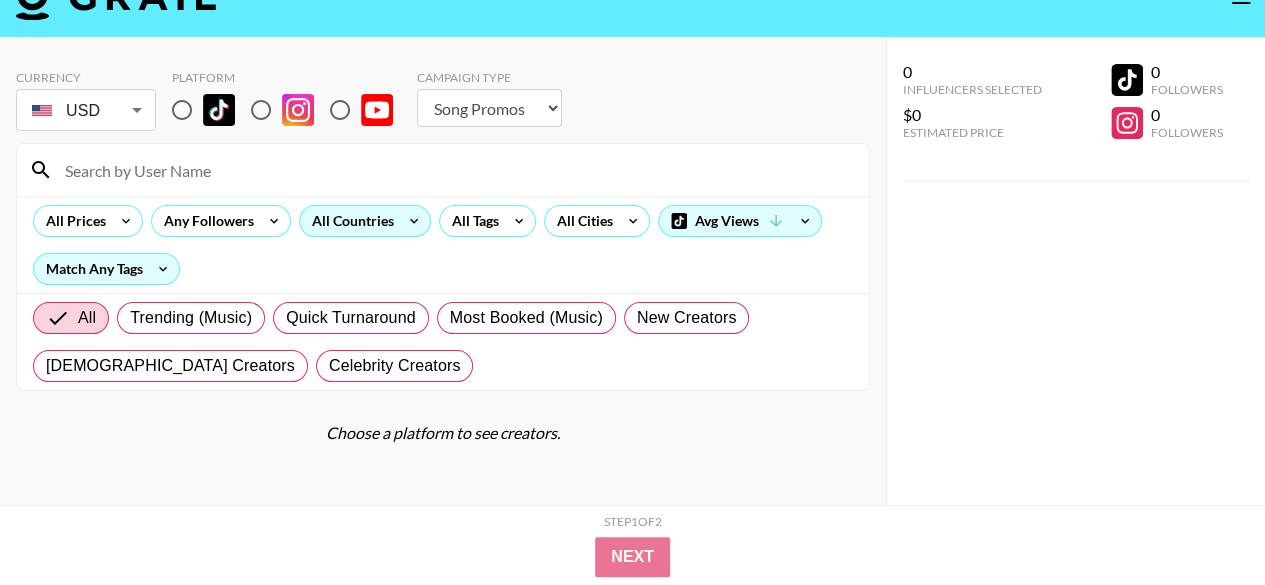 click 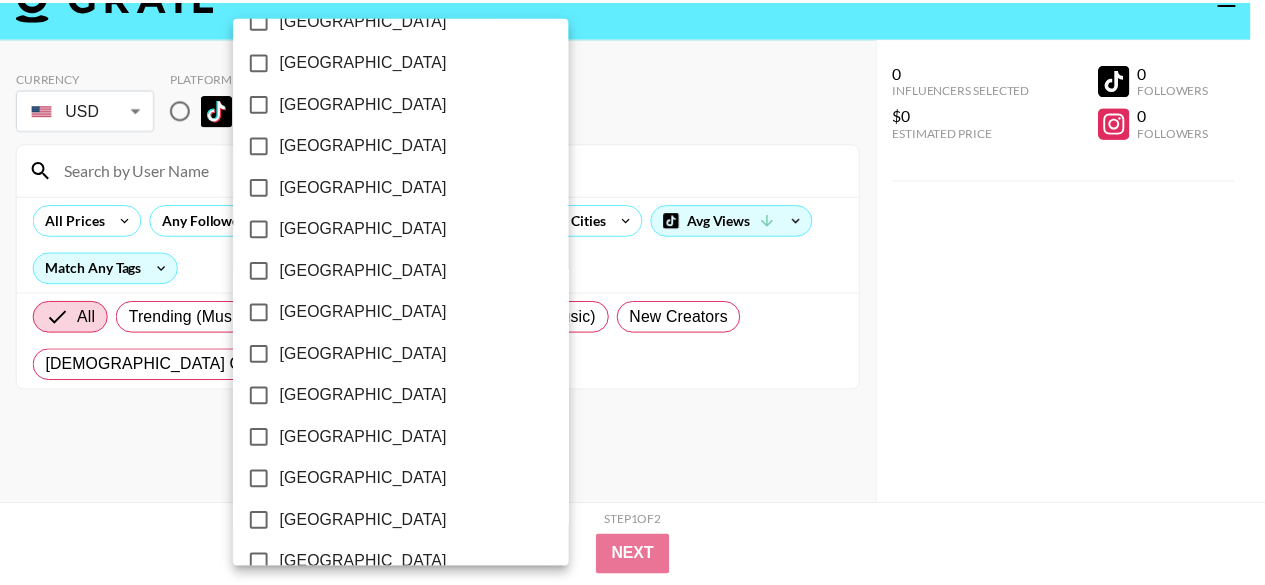 scroll, scrollTop: 1746, scrollLeft: 0, axis: vertical 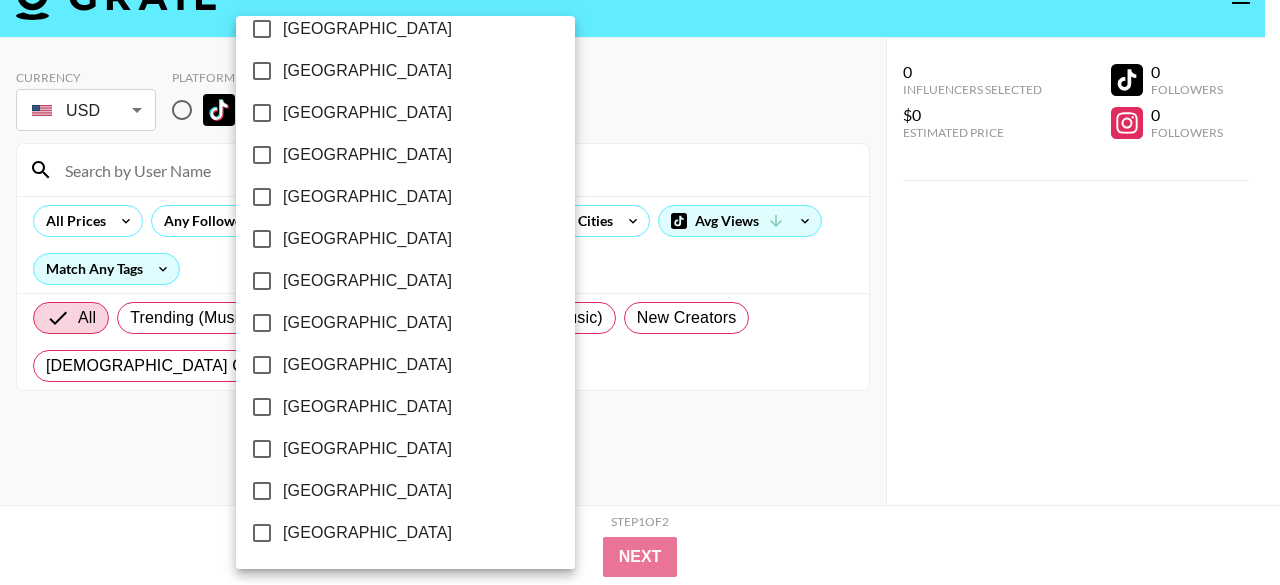click on "[GEOGRAPHIC_DATA]" at bounding box center (367, 407) 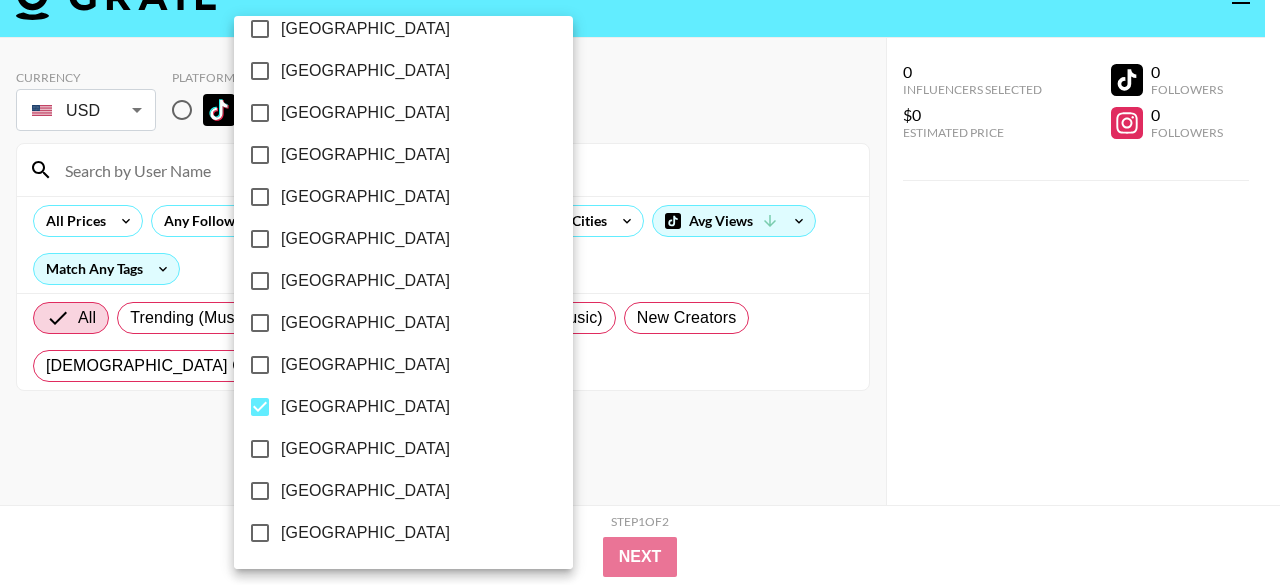 click at bounding box center (640, 292) 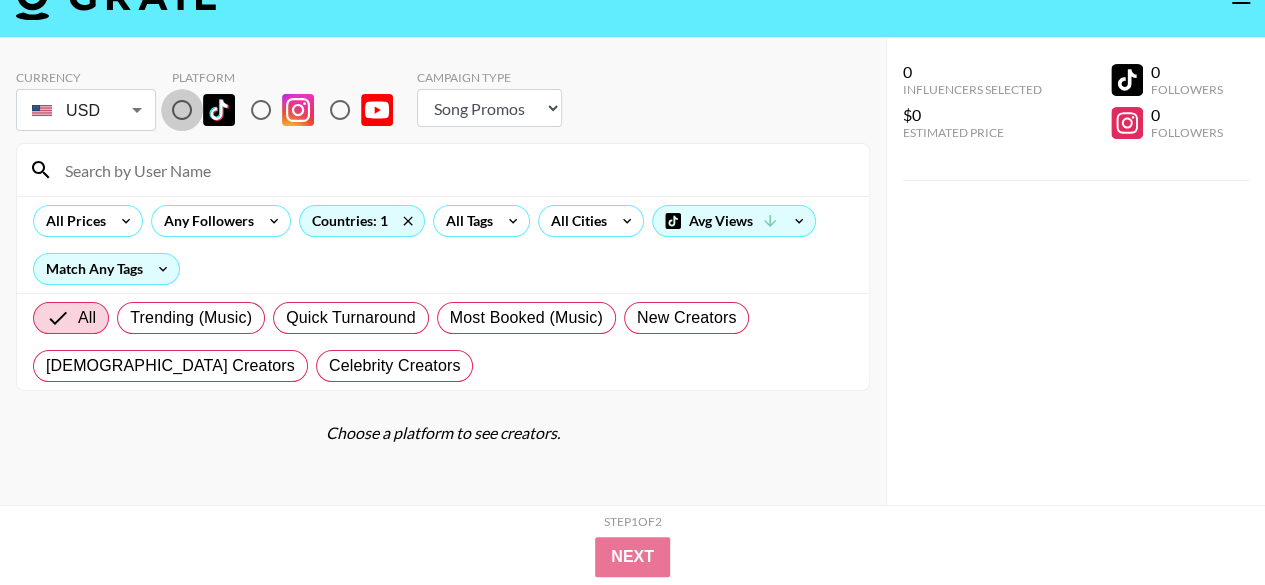 click at bounding box center (182, 110) 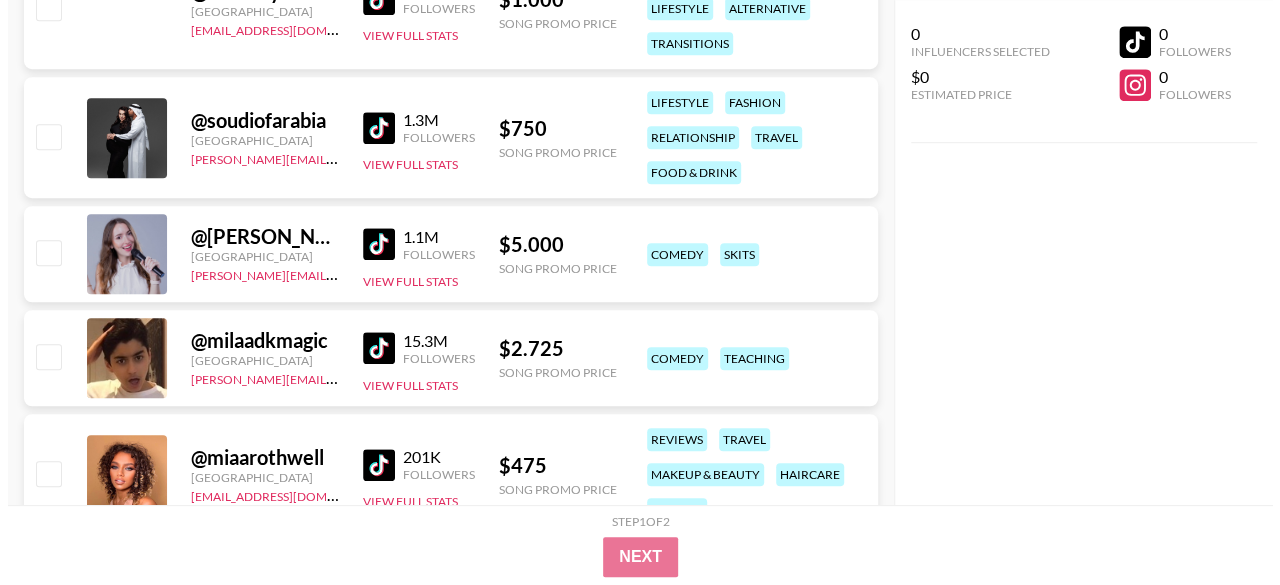 scroll, scrollTop: 0, scrollLeft: 0, axis: both 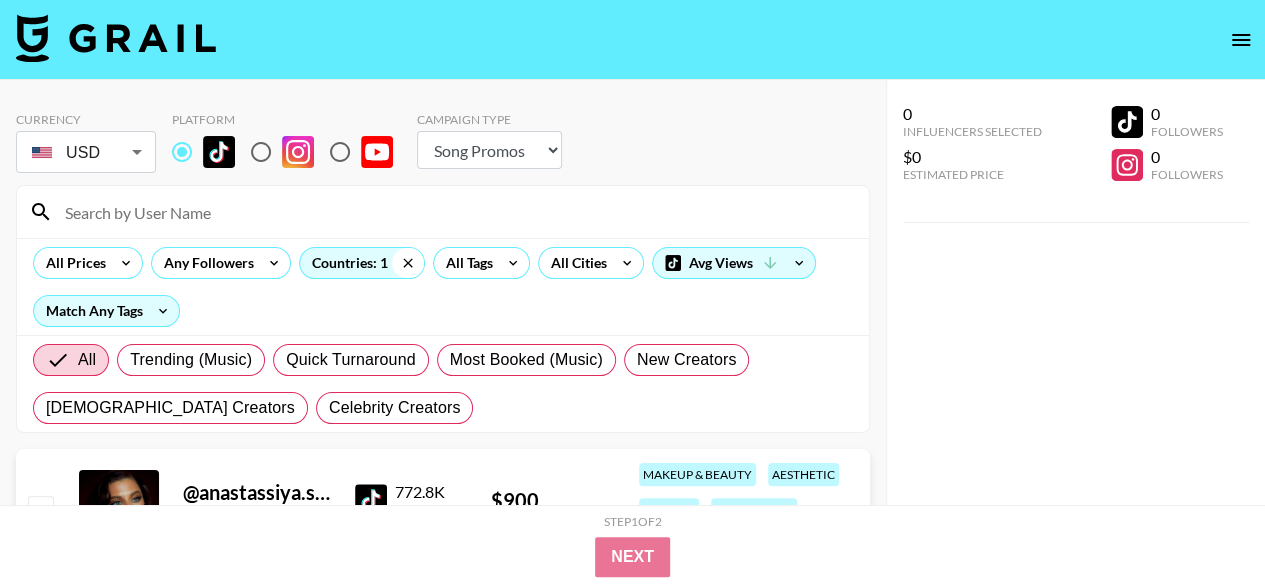 click 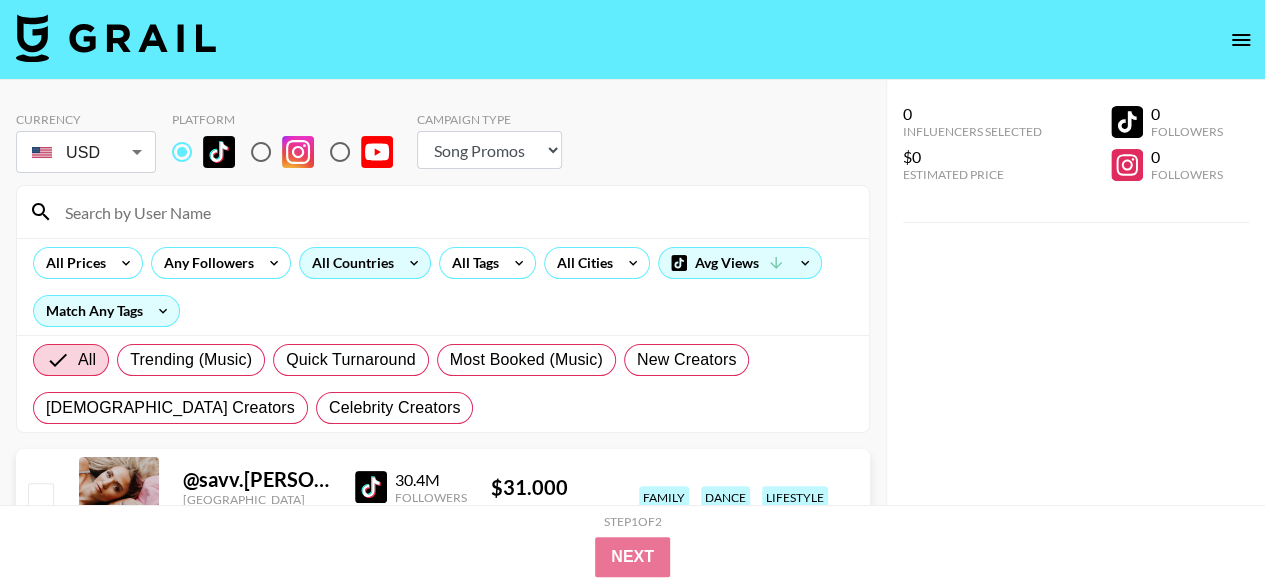 click 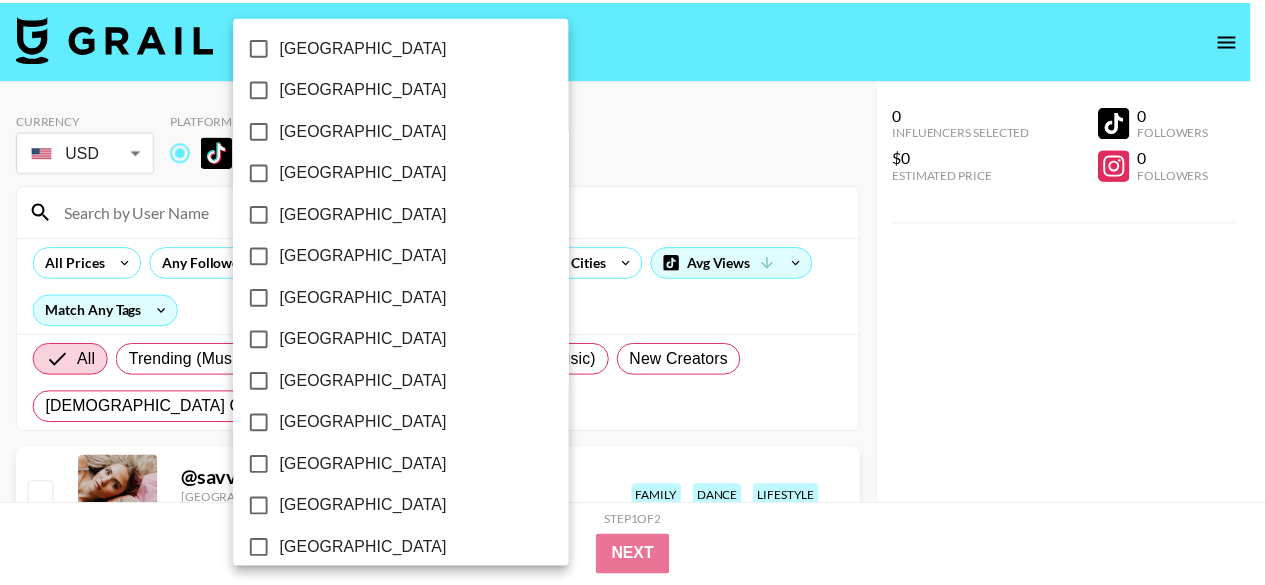 scroll, scrollTop: 1746, scrollLeft: 0, axis: vertical 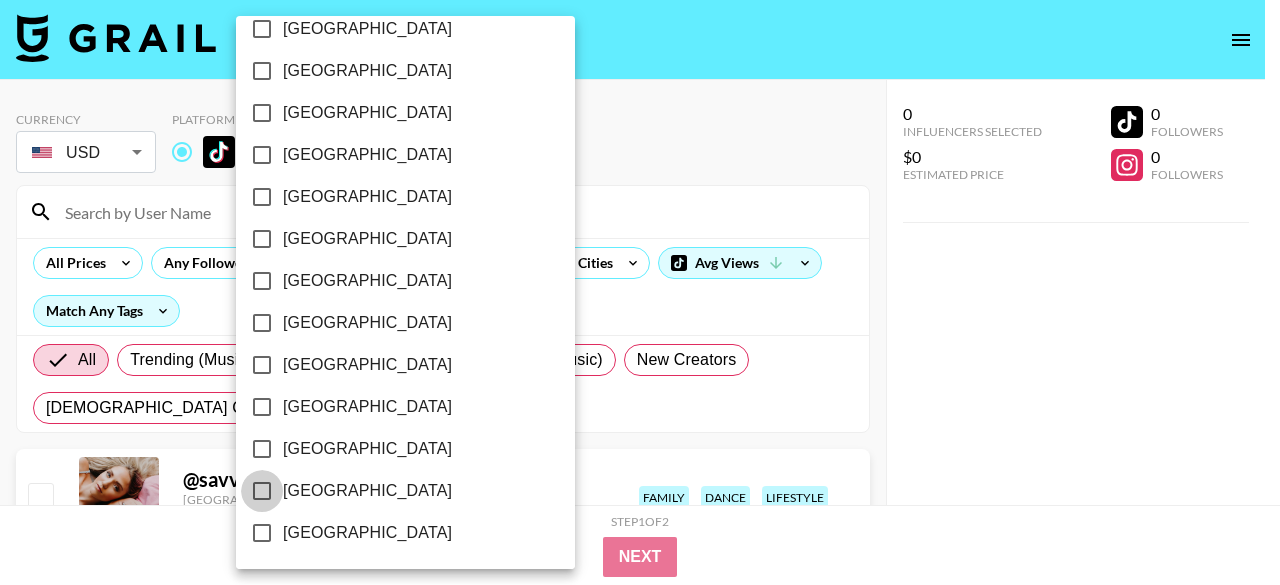 click on "[GEOGRAPHIC_DATA]" at bounding box center [262, 491] 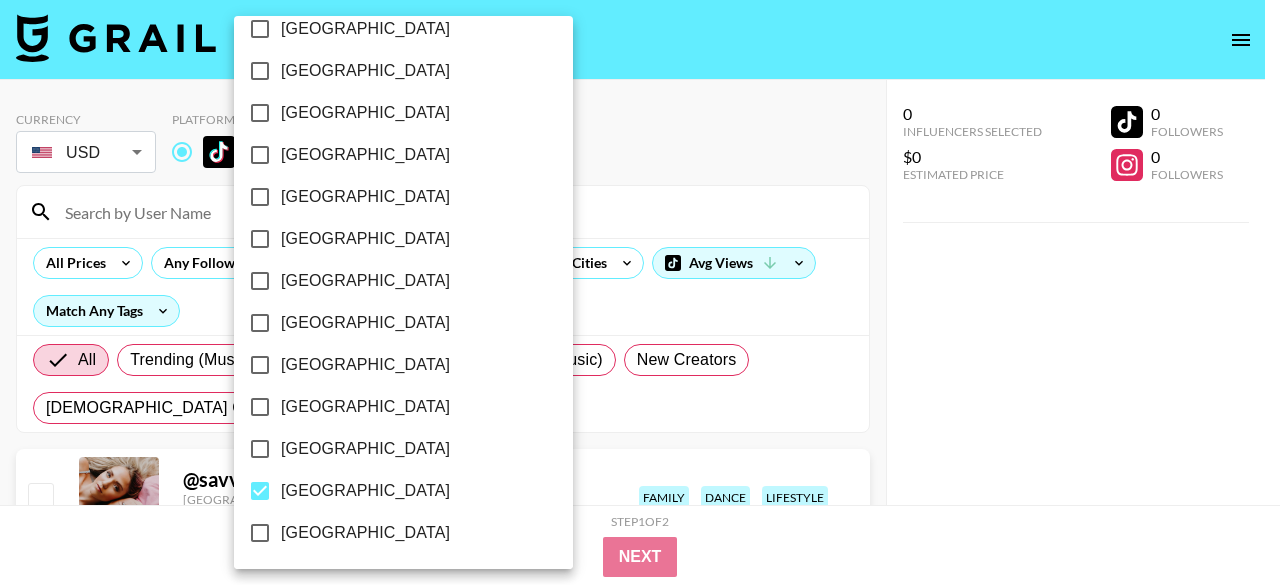 click at bounding box center (640, 292) 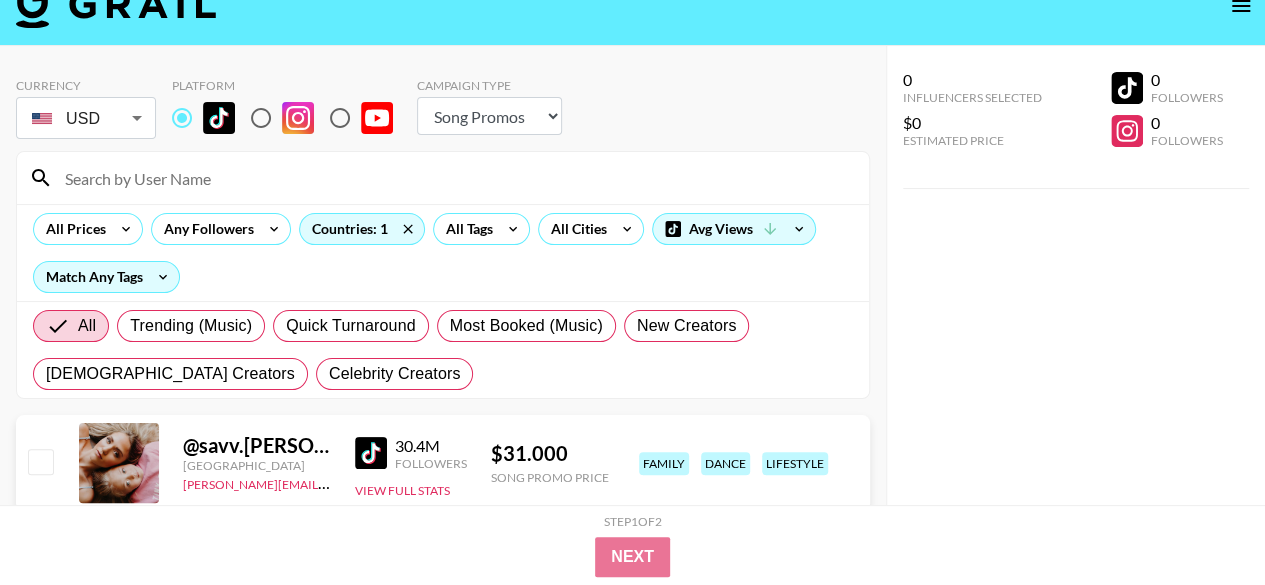 scroll, scrollTop: 50, scrollLeft: 0, axis: vertical 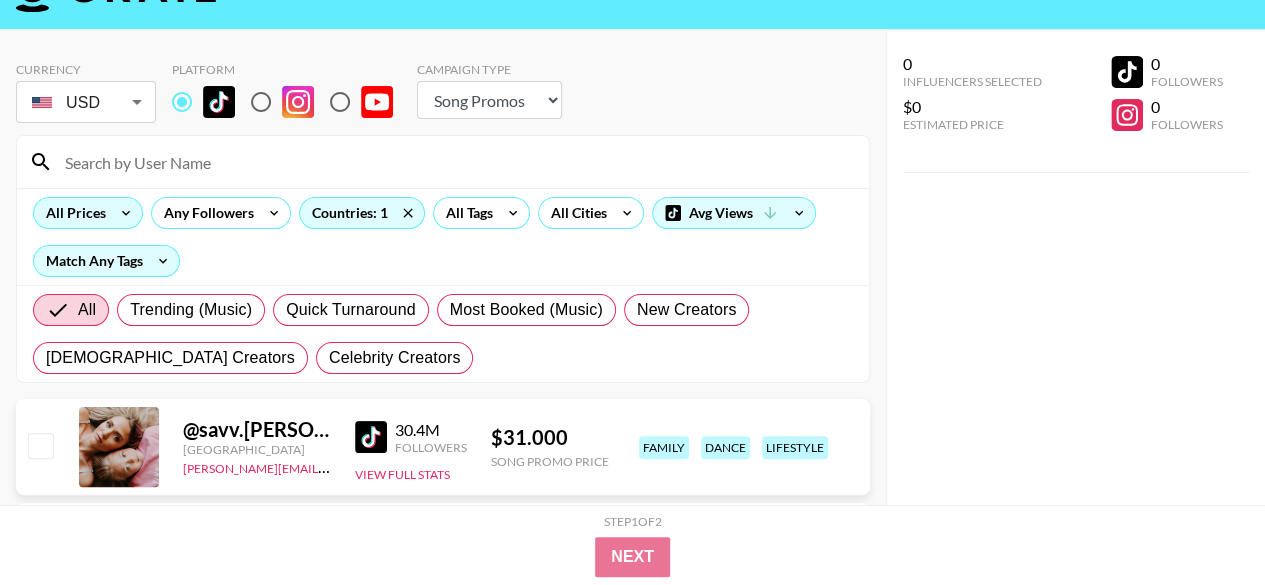 click 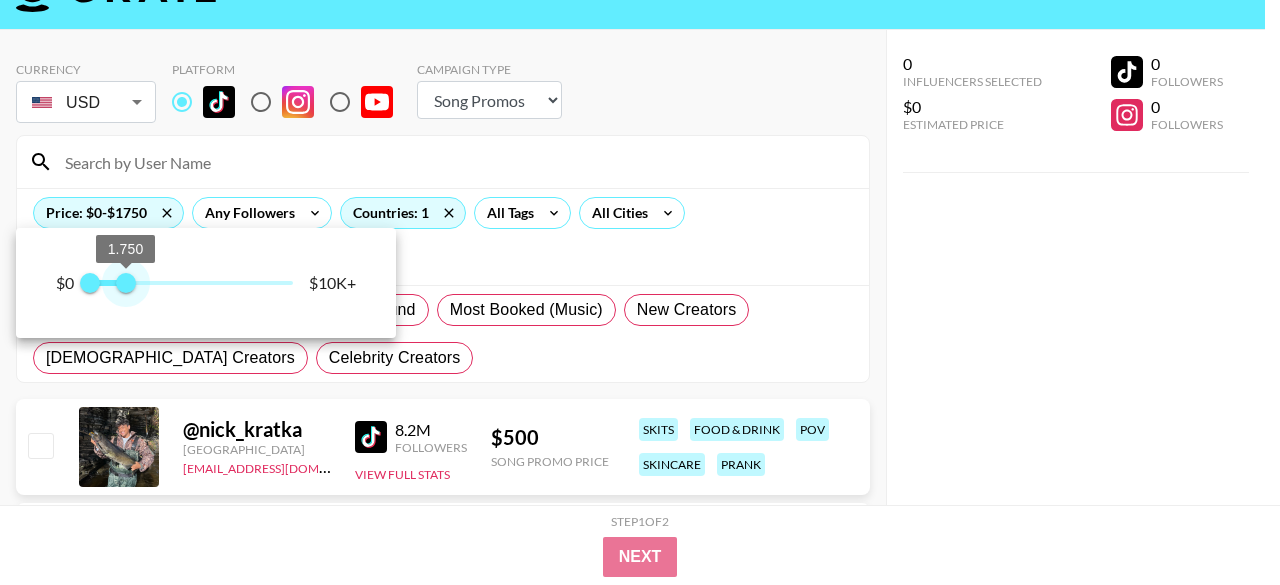 type on "1500" 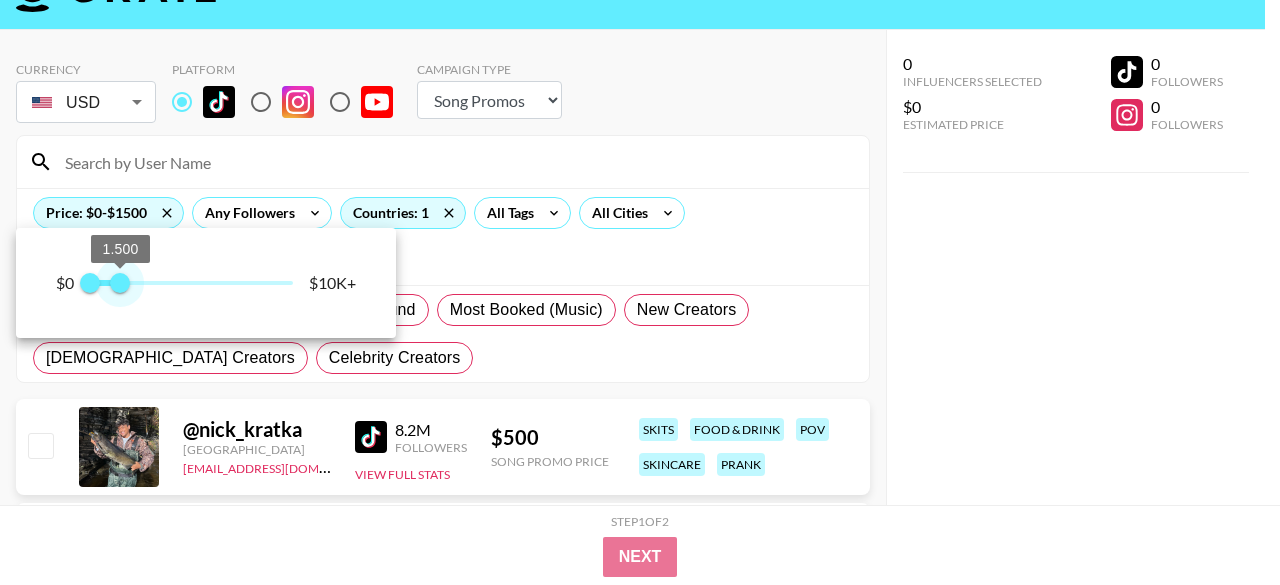 drag, startPoint x: 293, startPoint y: 286, endPoint x: 123, endPoint y: 297, distance: 170.35551 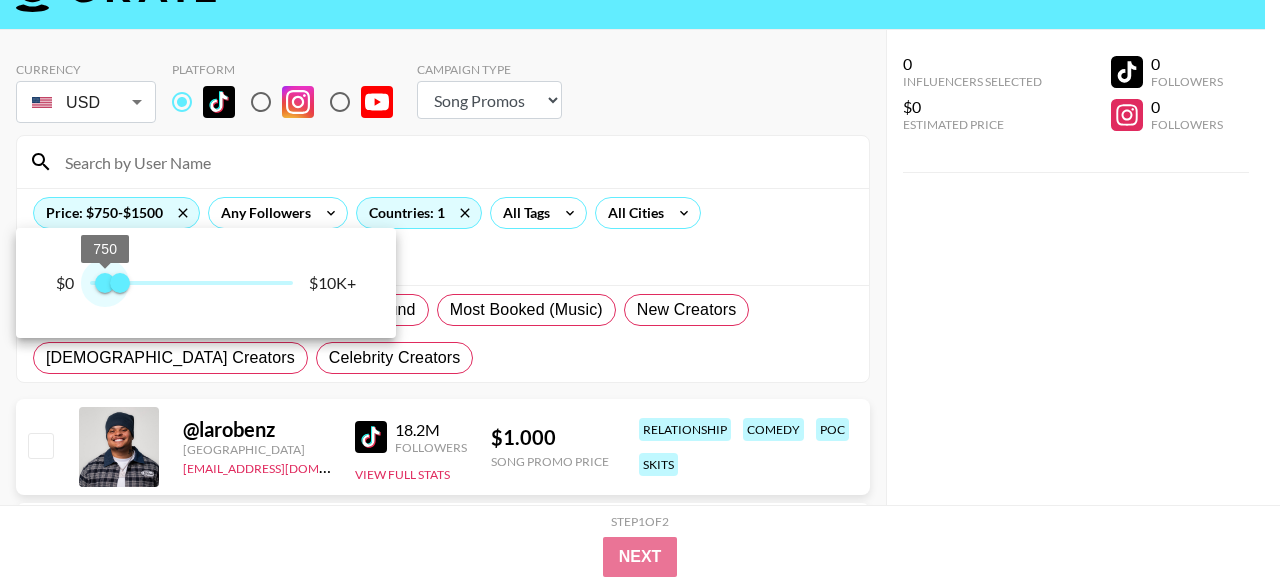 type on "500" 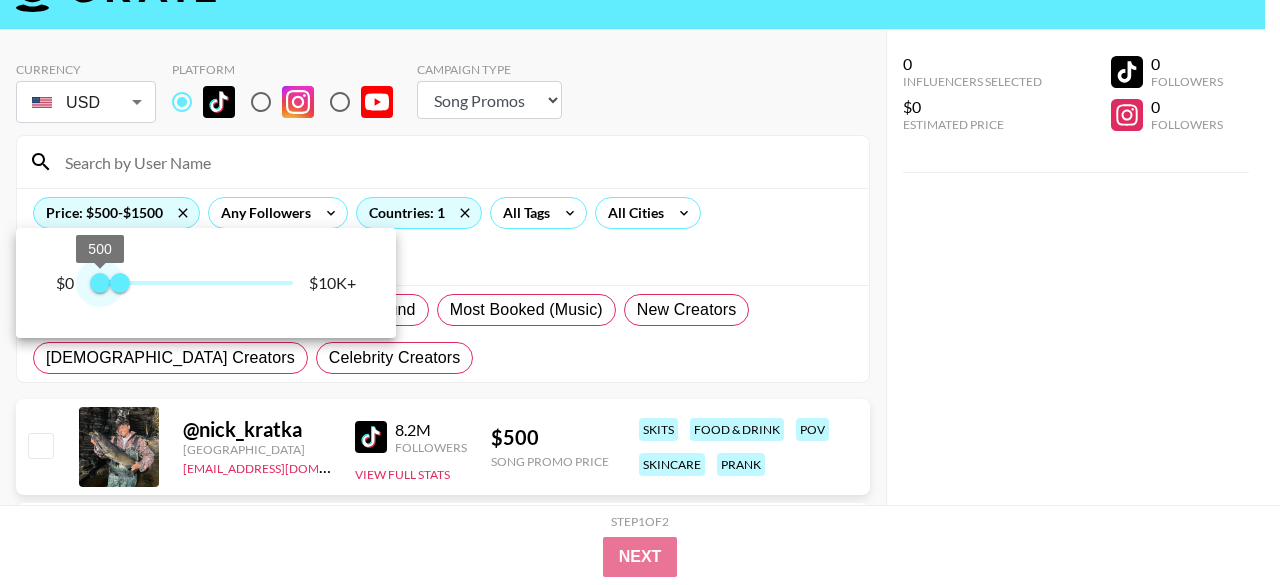 click on "500" at bounding box center (100, 283) 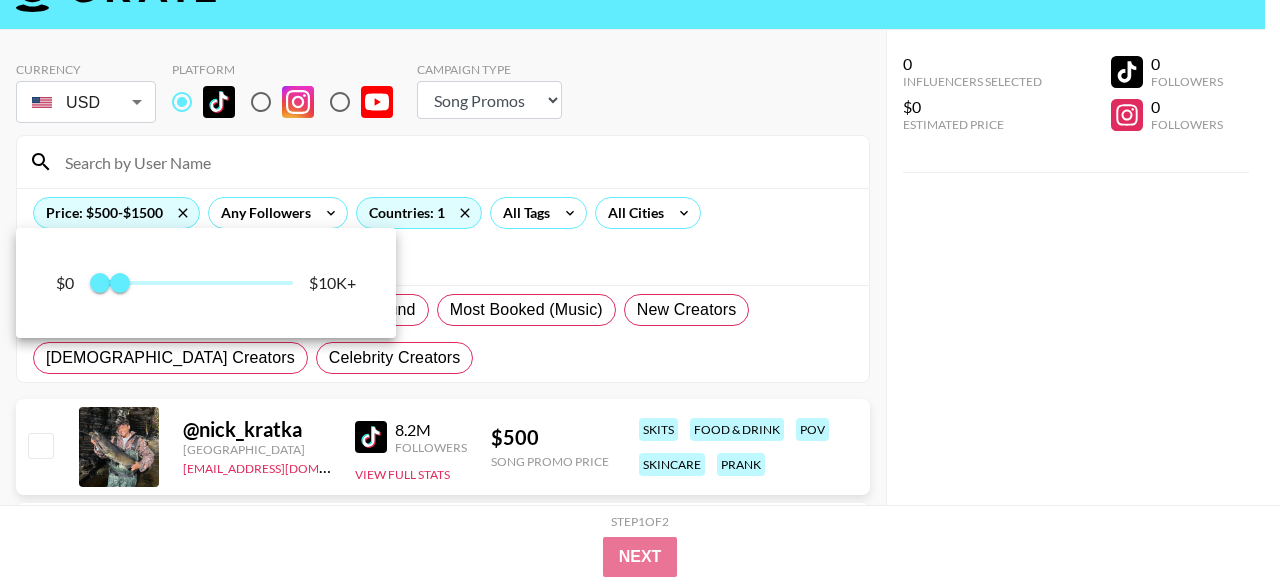click at bounding box center [640, 292] 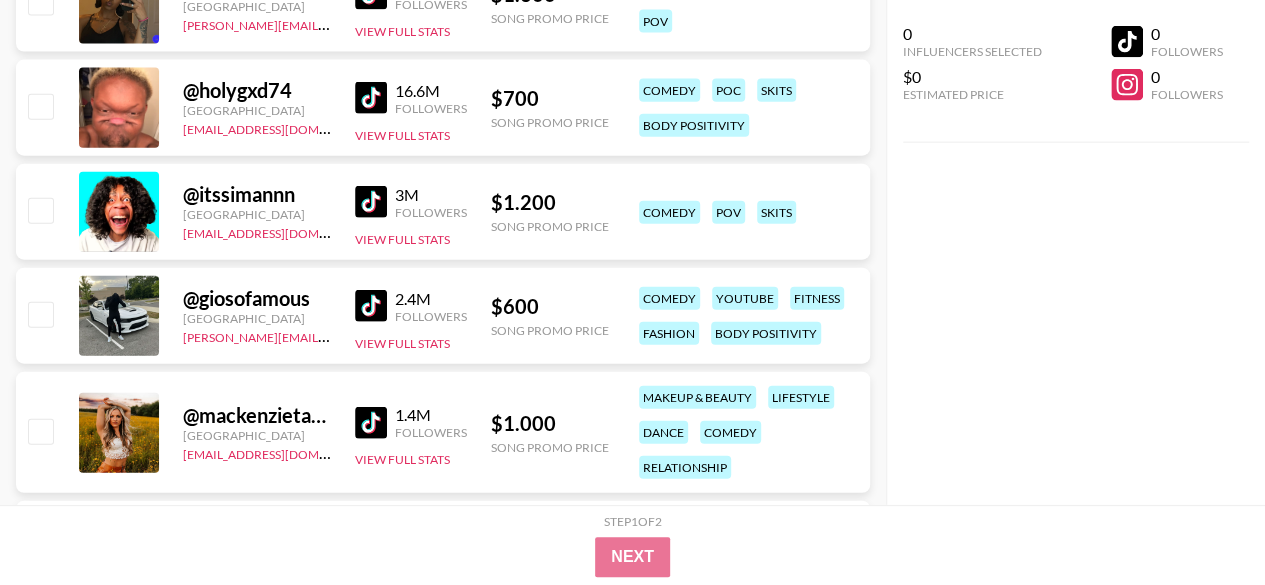 scroll, scrollTop: 2287, scrollLeft: 0, axis: vertical 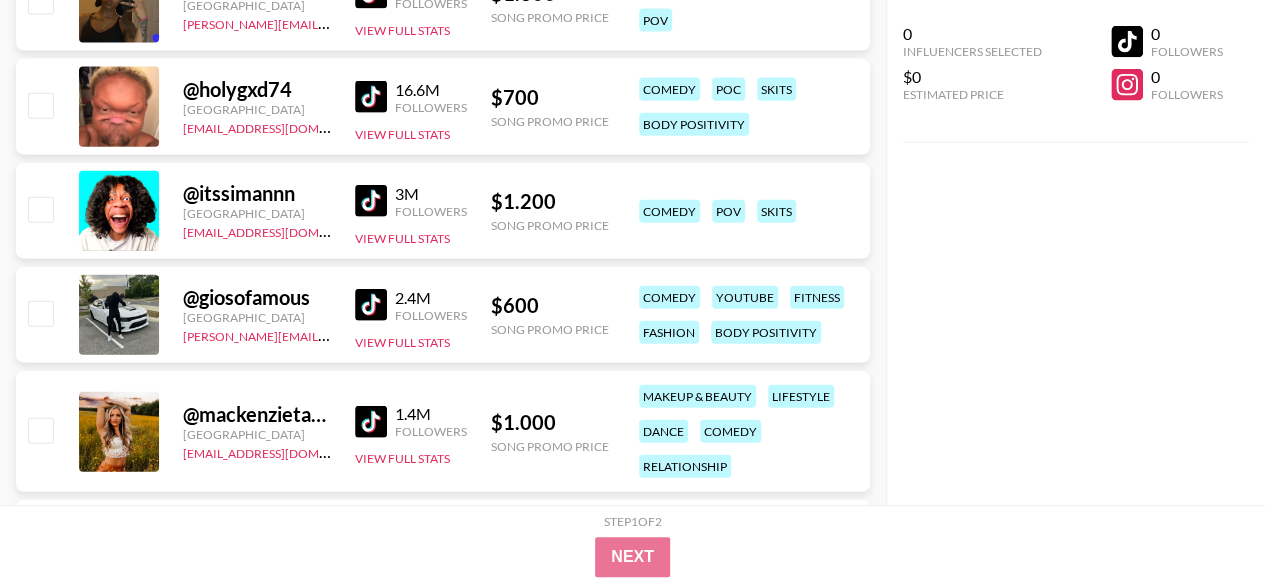 click at bounding box center [371, 422] 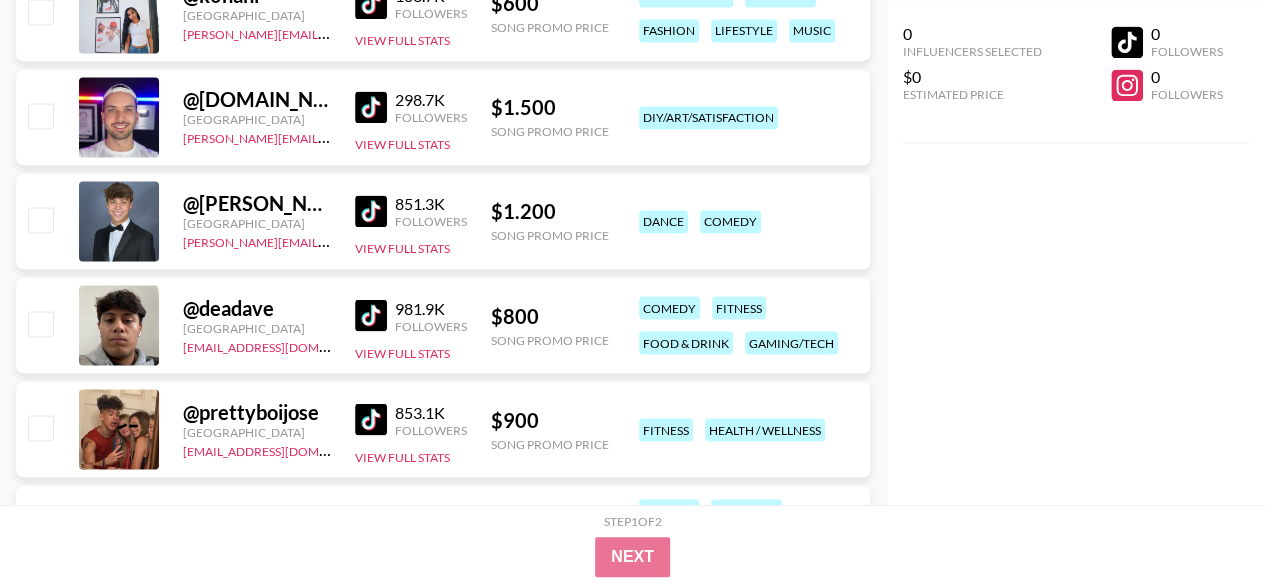 scroll, scrollTop: 1622, scrollLeft: 0, axis: vertical 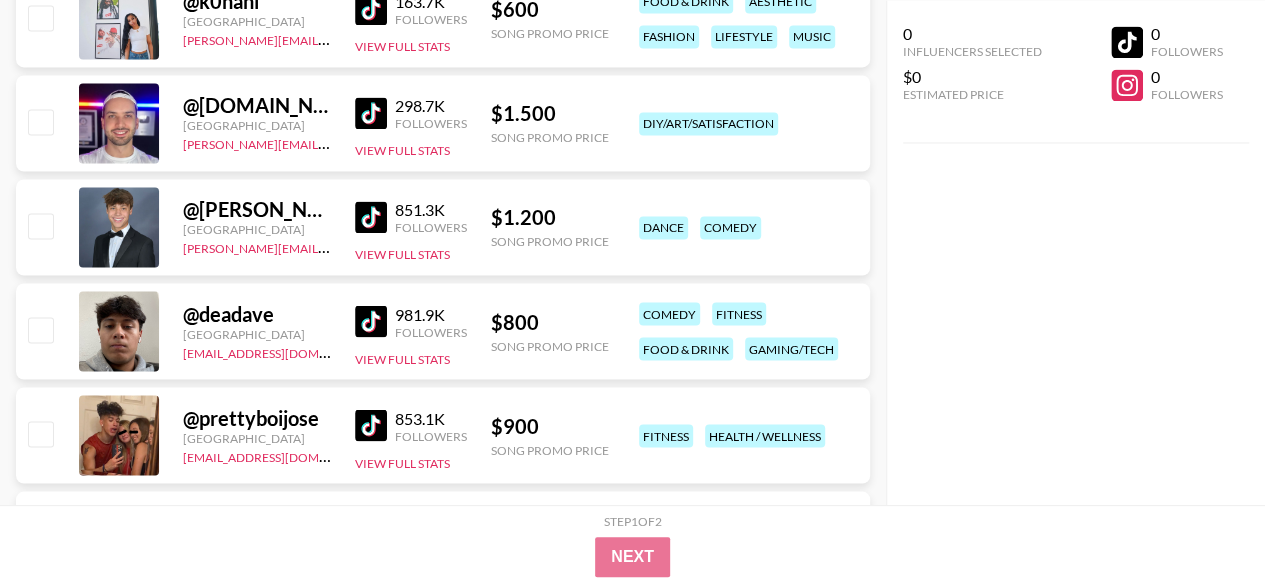 click at bounding box center [371, 217] 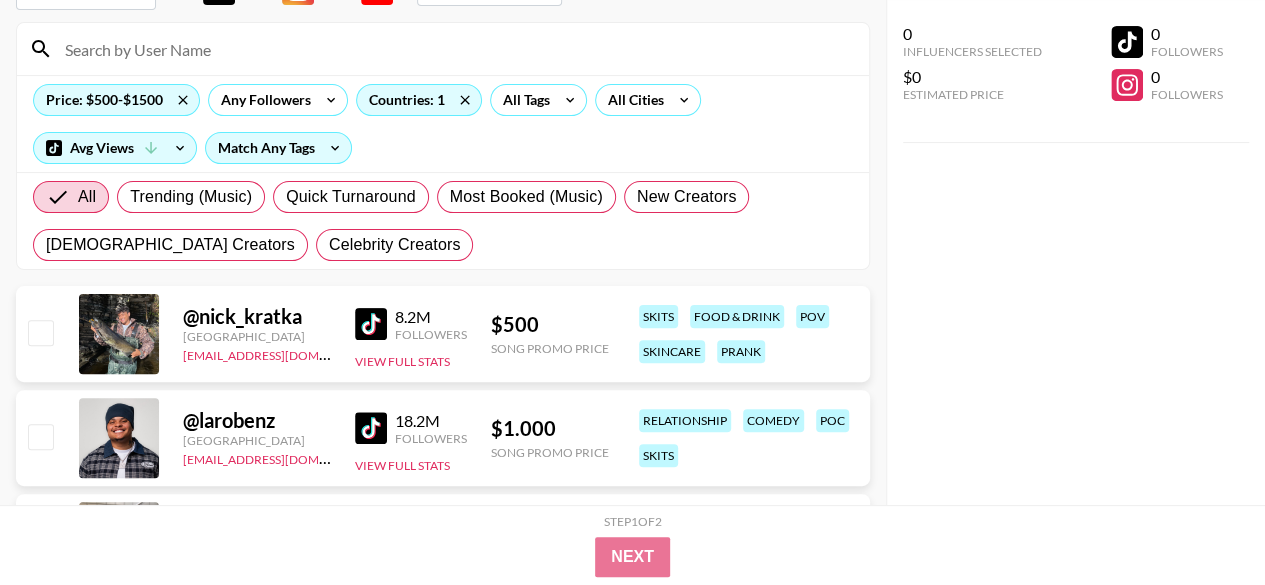 scroll, scrollTop: 207, scrollLeft: 0, axis: vertical 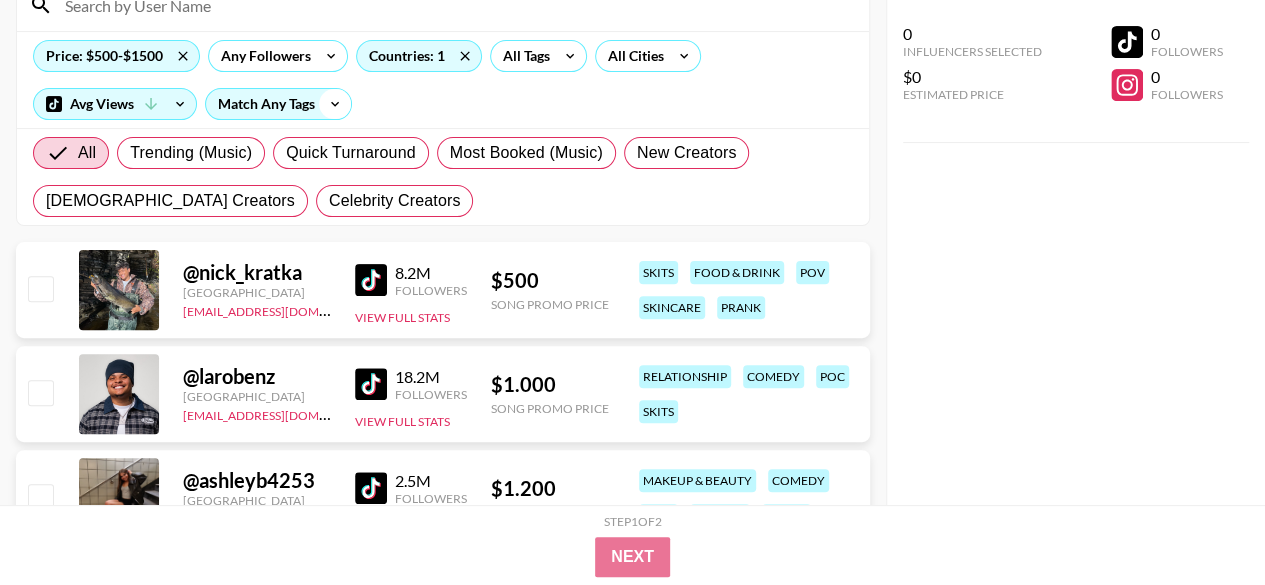 click 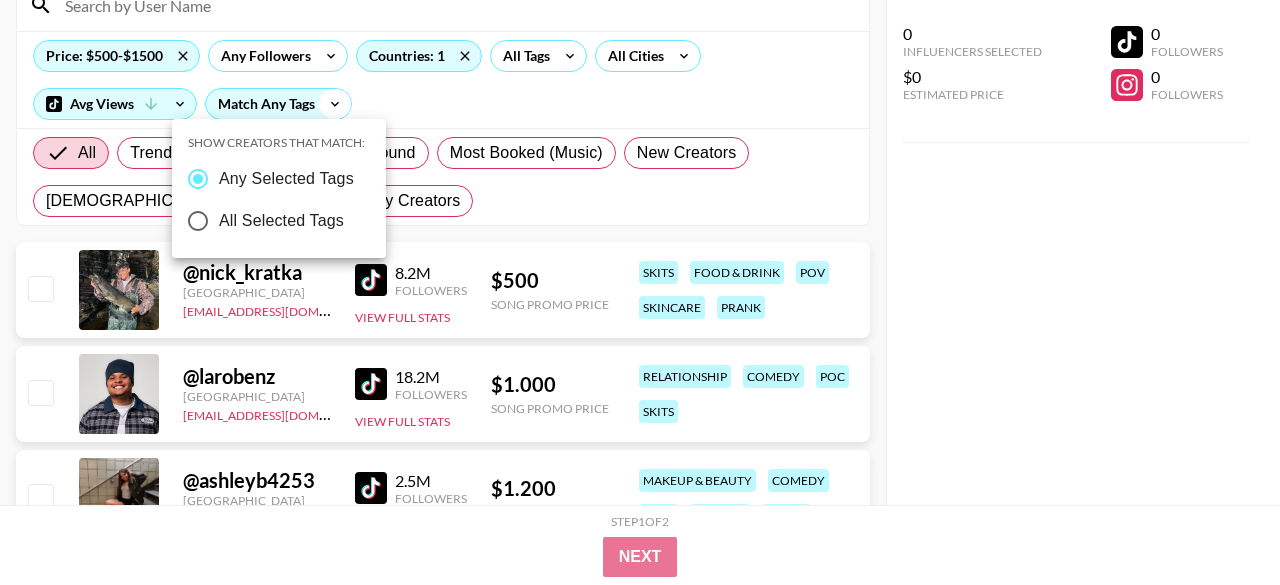 click at bounding box center (640, 292) 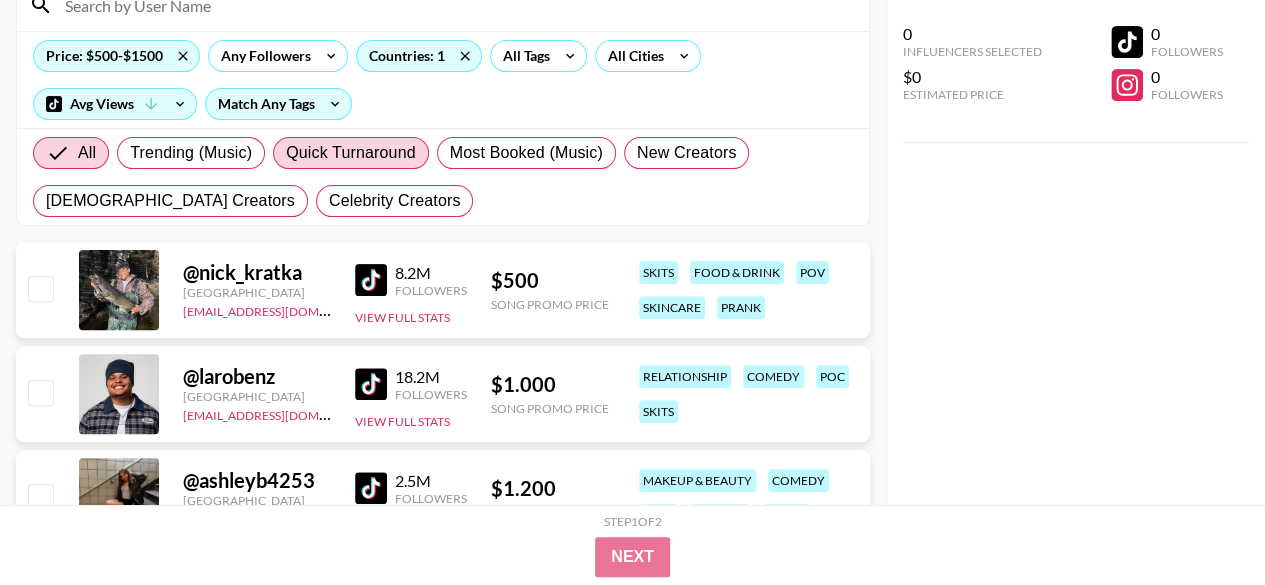 click on "Quick Turnaround" at bounding box center (351, 153) 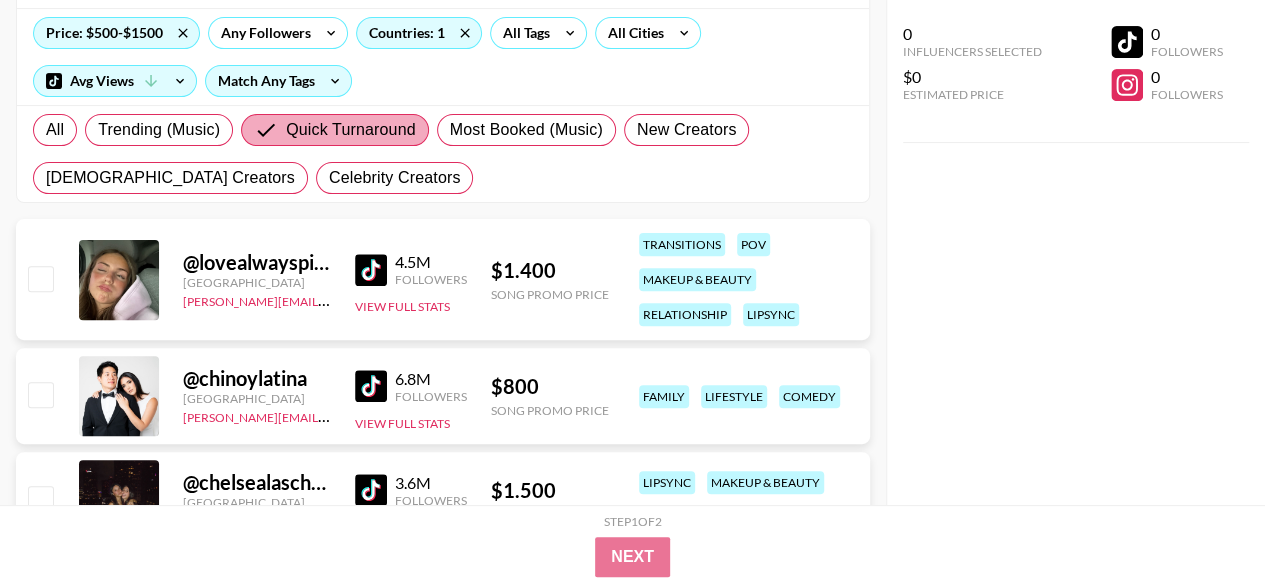 scroll, scrollTop: 299, scrollLeft: 0, axis: vertical 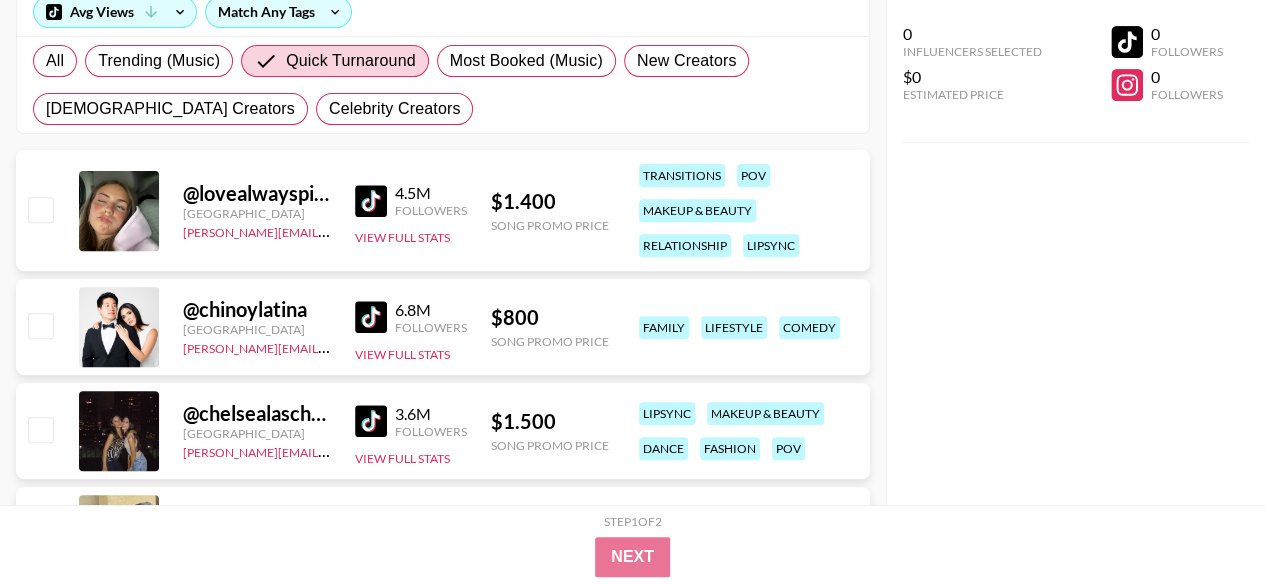 click at bounding box center [371, 317] 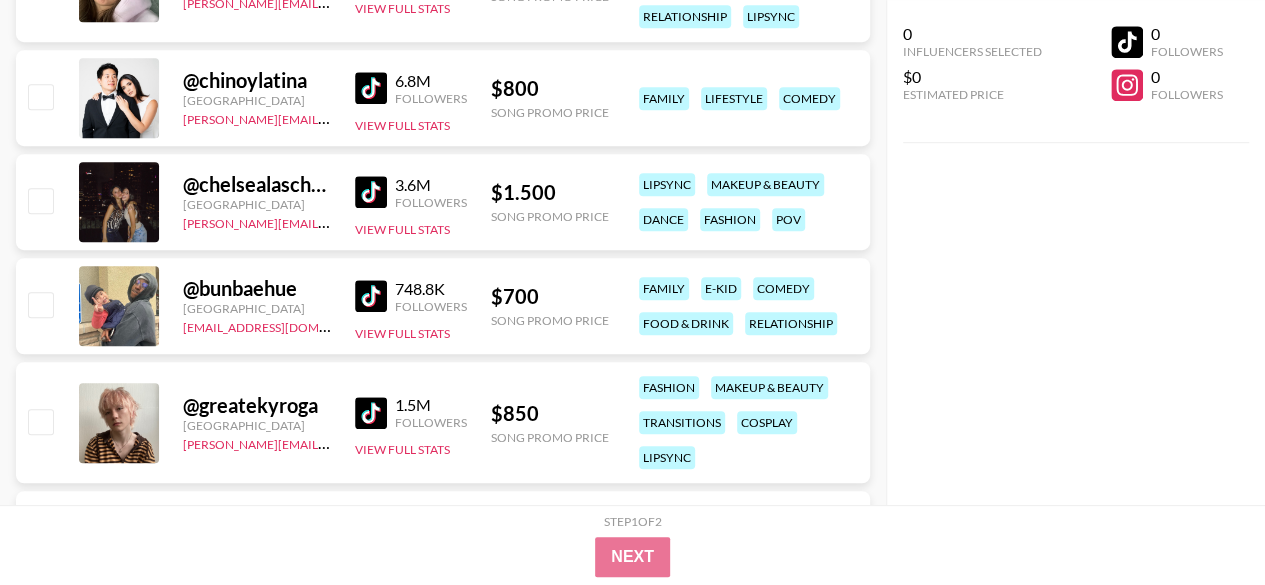 scroll, scrollTop: 529, scrollLeft: 0, axis: vertical 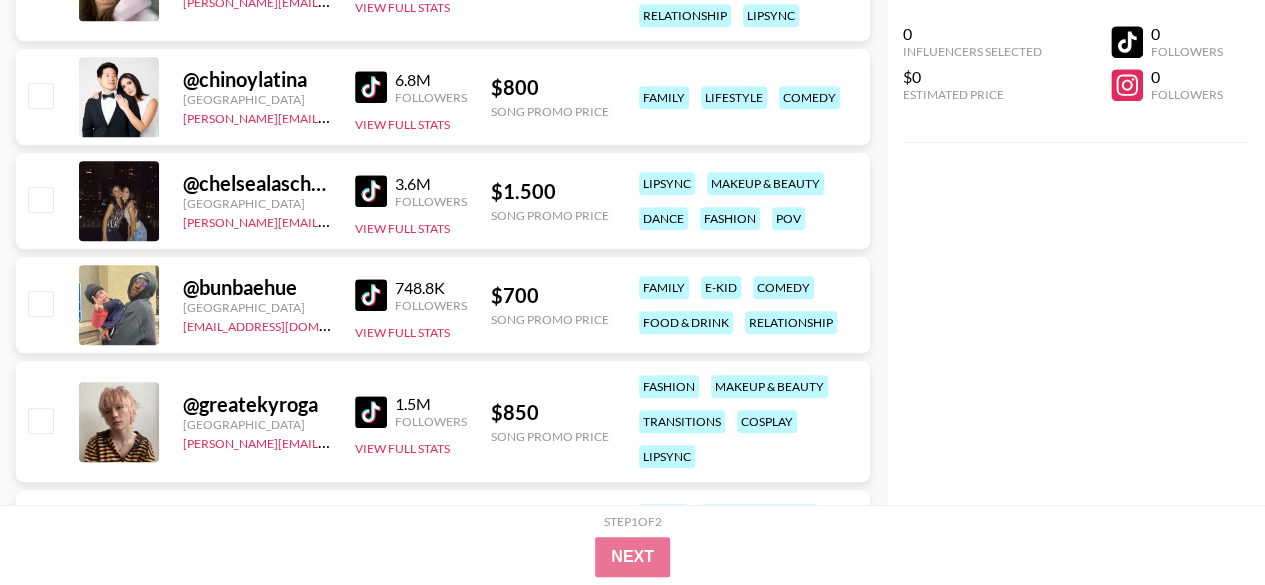 click at bounding box center (371, 295) 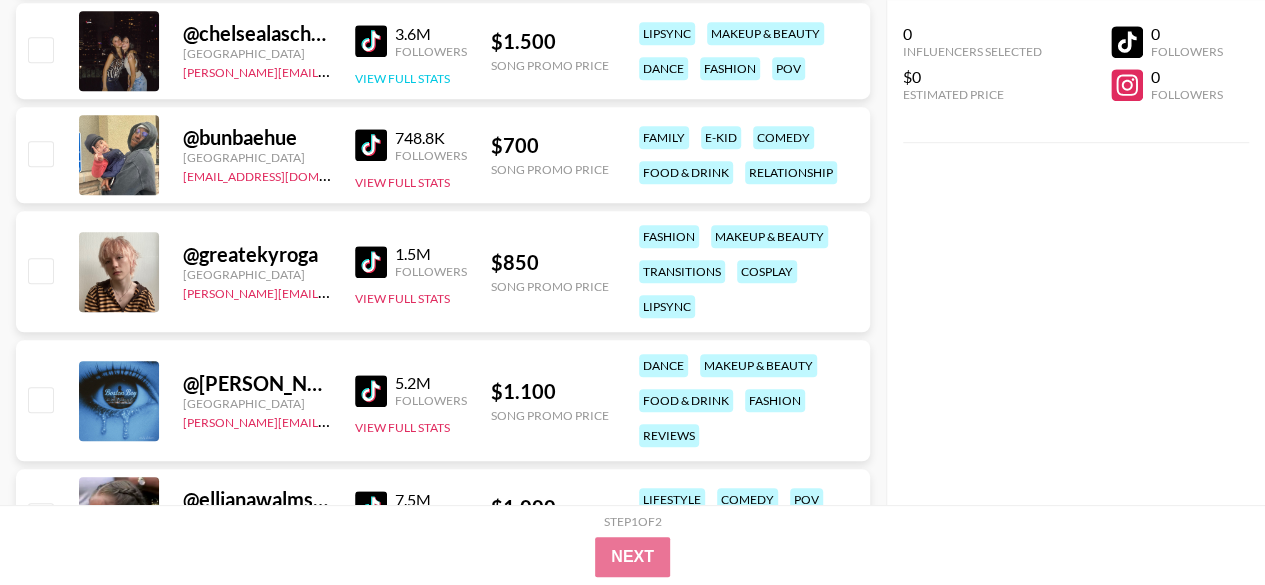 scroll, scrollTop: 687, scrollLeft: 0, axis: vertical 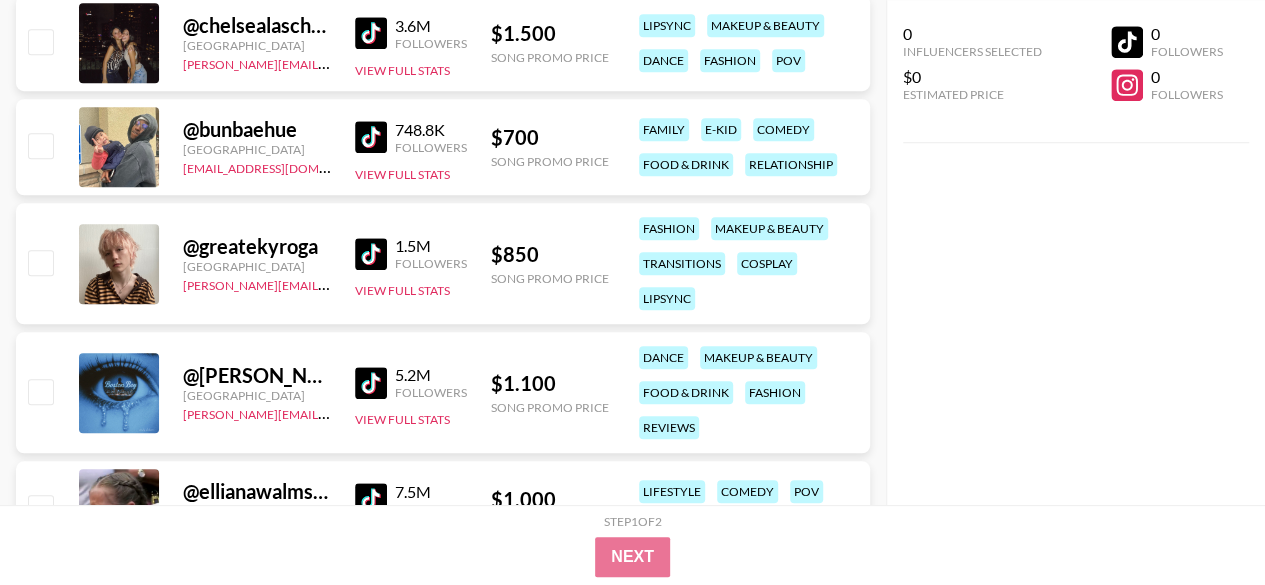 click at bounding box center [371, 254] 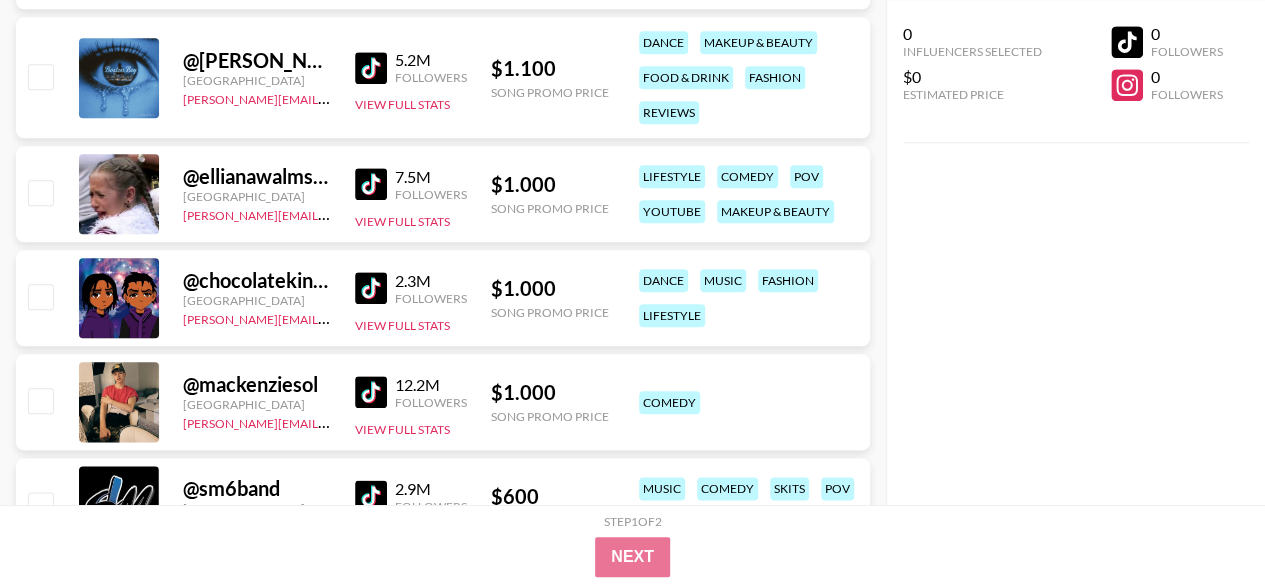 scroll, scrollTop: 1003, scrollLeft: 0, axis: vertical 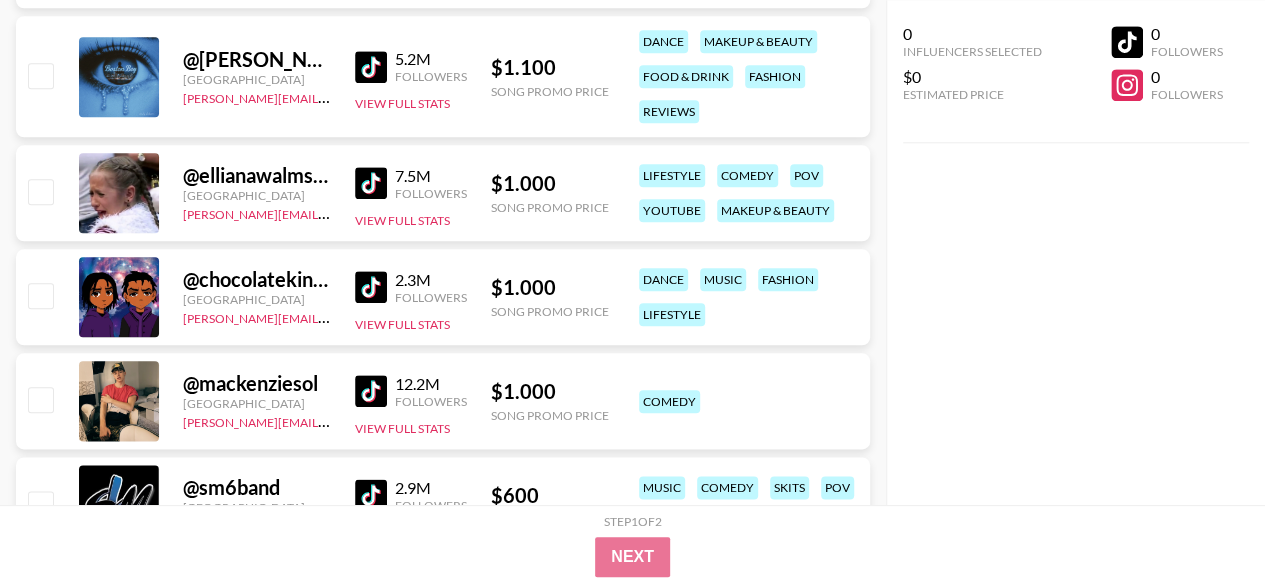 click at bounding box center [371, 287] 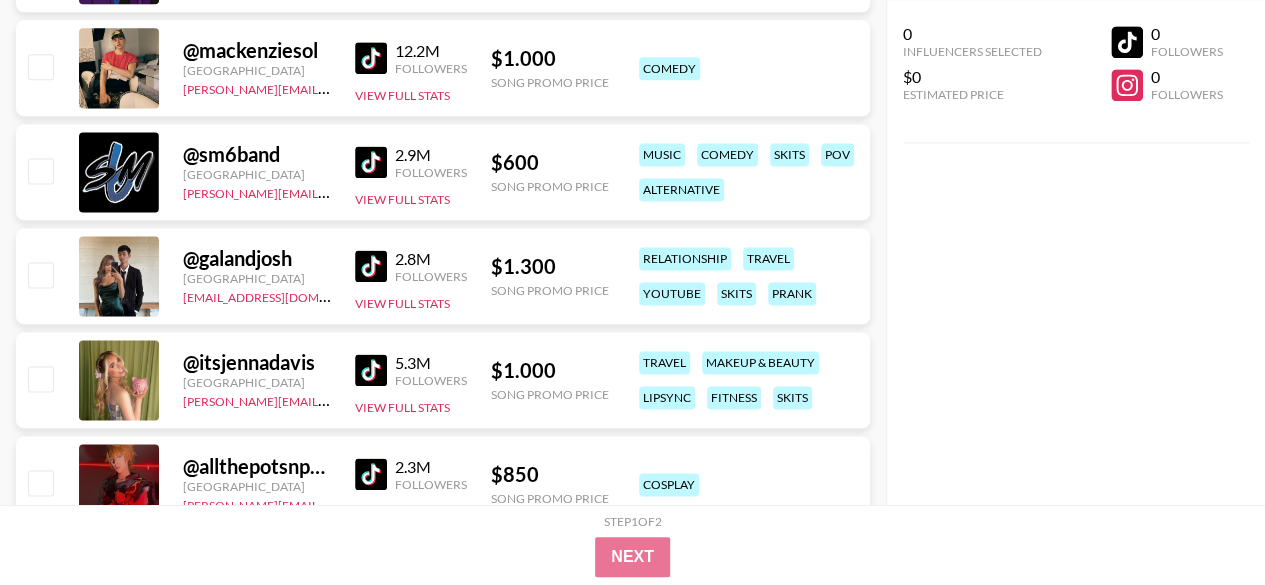 scroll, scrollTop: 1337, scrollLeft: 0, axis: vertical 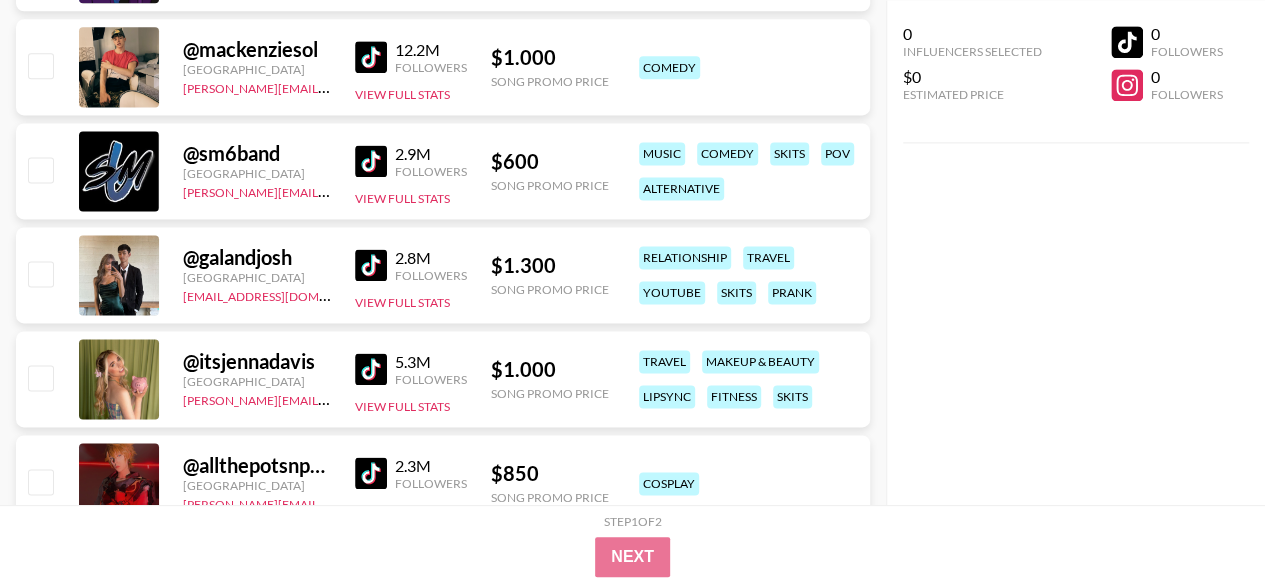 click at bounding box center [371, 265] 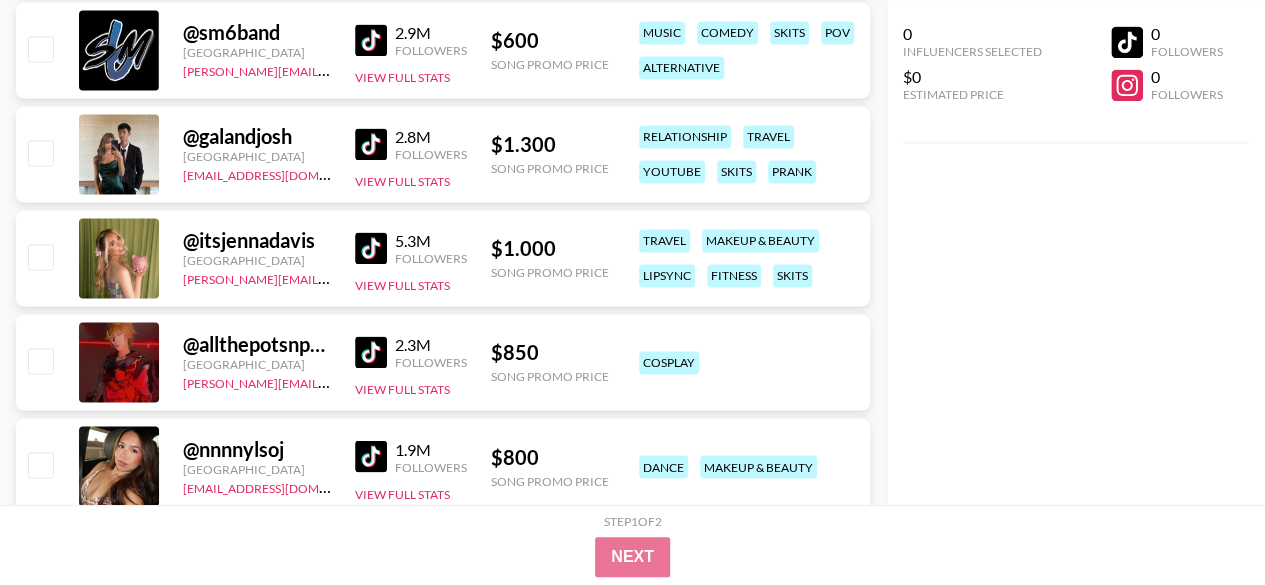 scroll, scrollTop: 1459, scrollLeft: 0, axis: vertical 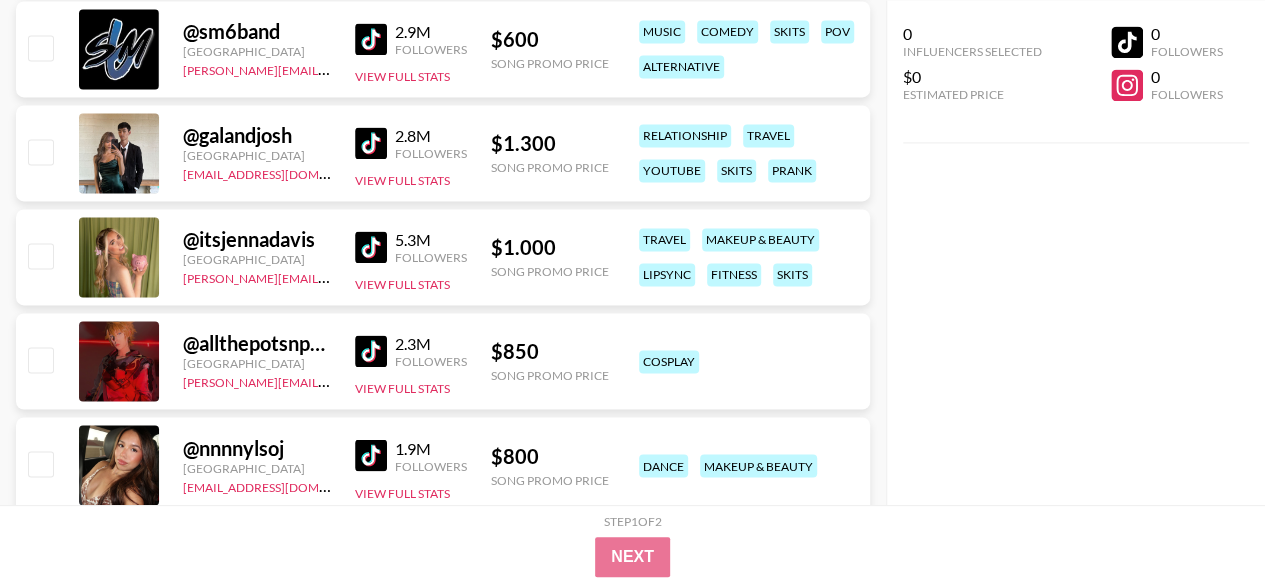 click at bounding box center (371, 351) 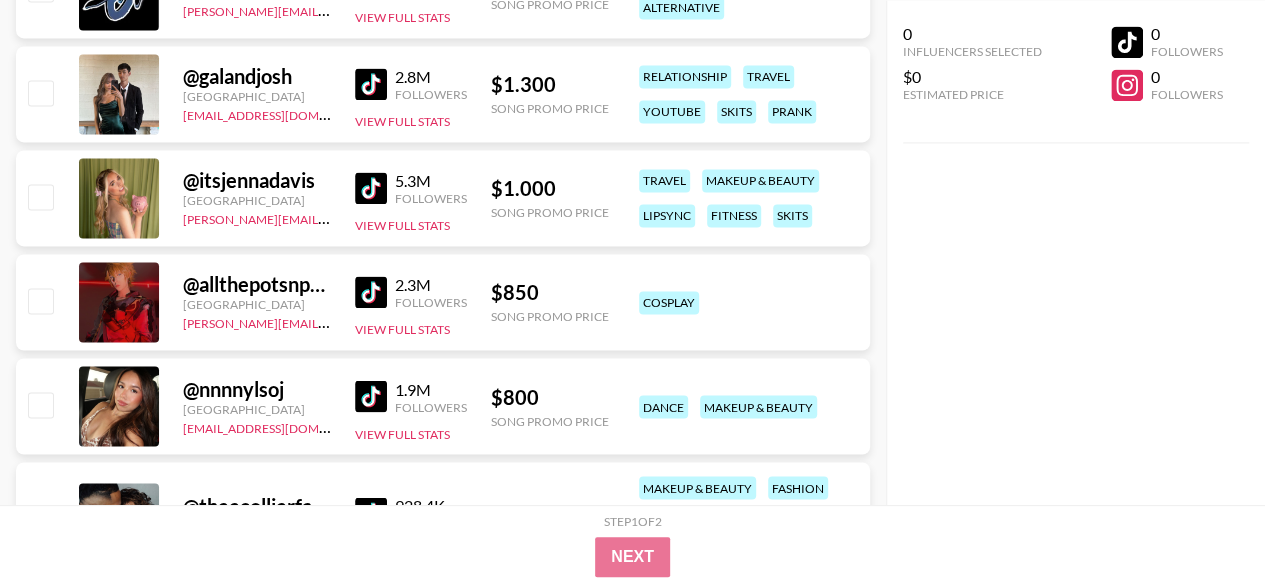 click at bounding box center (371, 396) 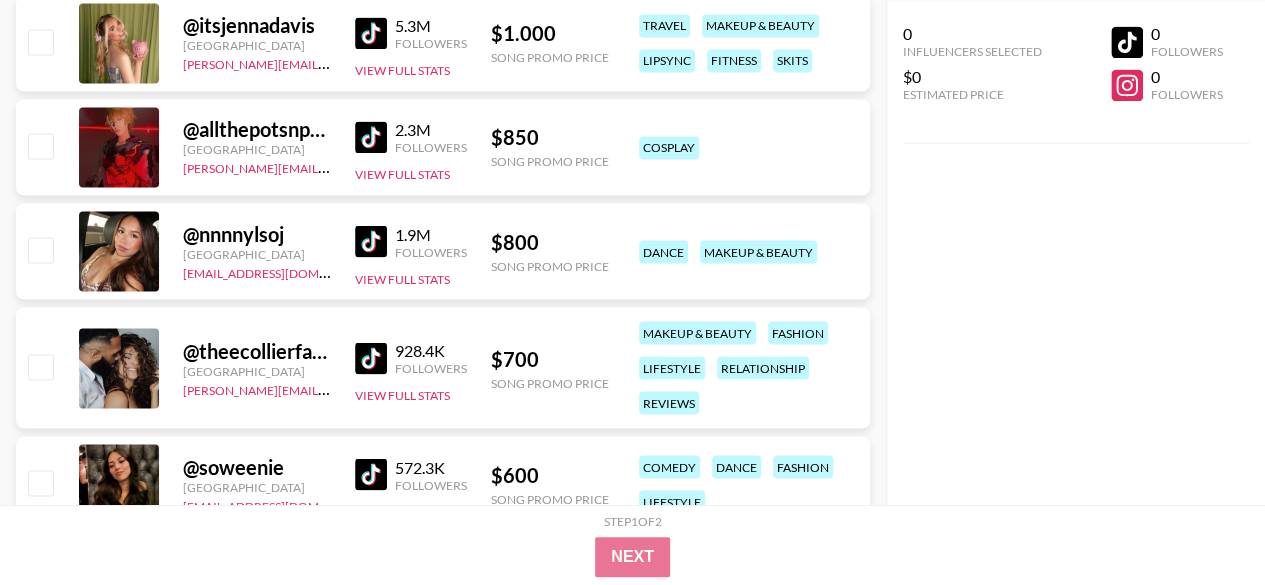 scroll, scrollTop: 1678, scrollLeft: 0, axis: vertical 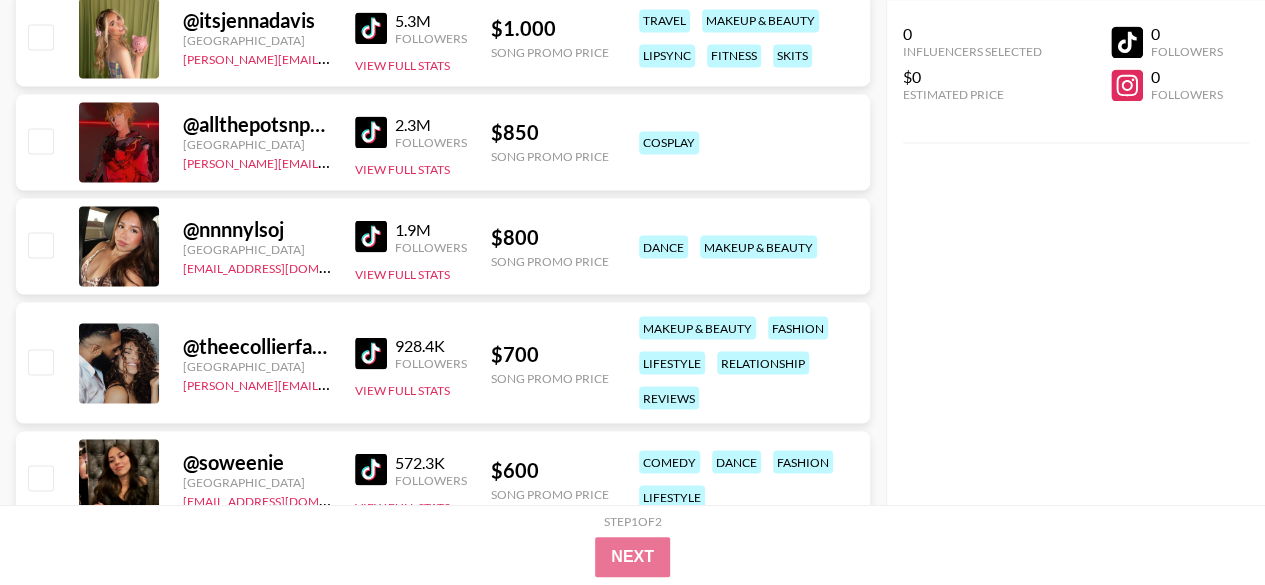 click at bounding box center [371, 353] 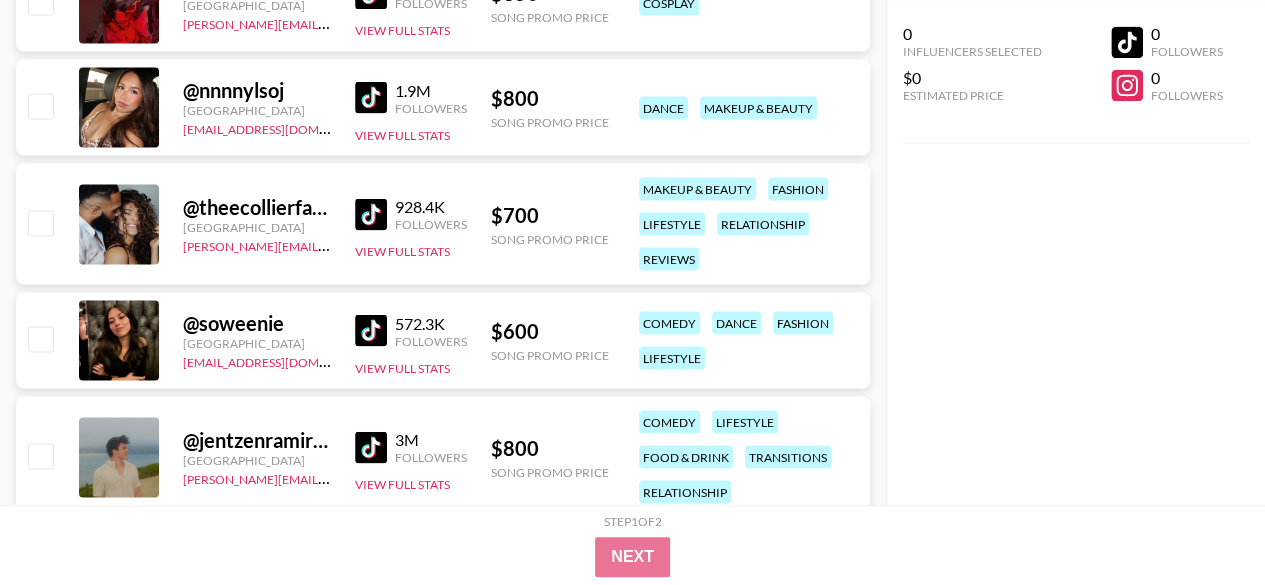 scroll, scrollTop: 1818, scrollLeft: 0, axis: vertical 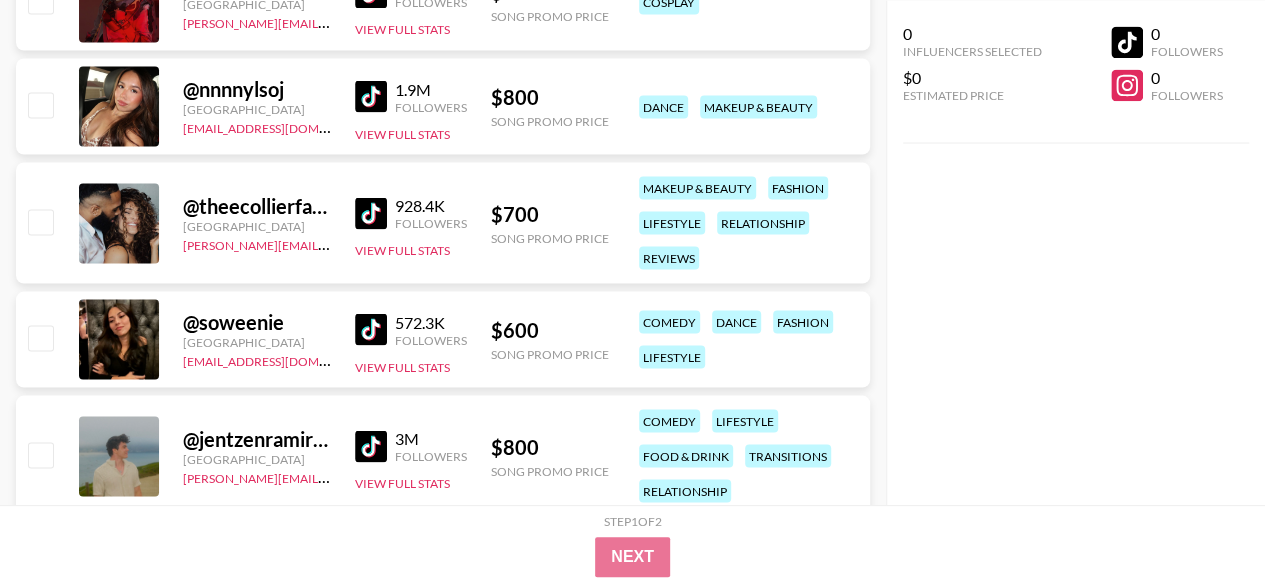 click at bounding box center [371, 329] 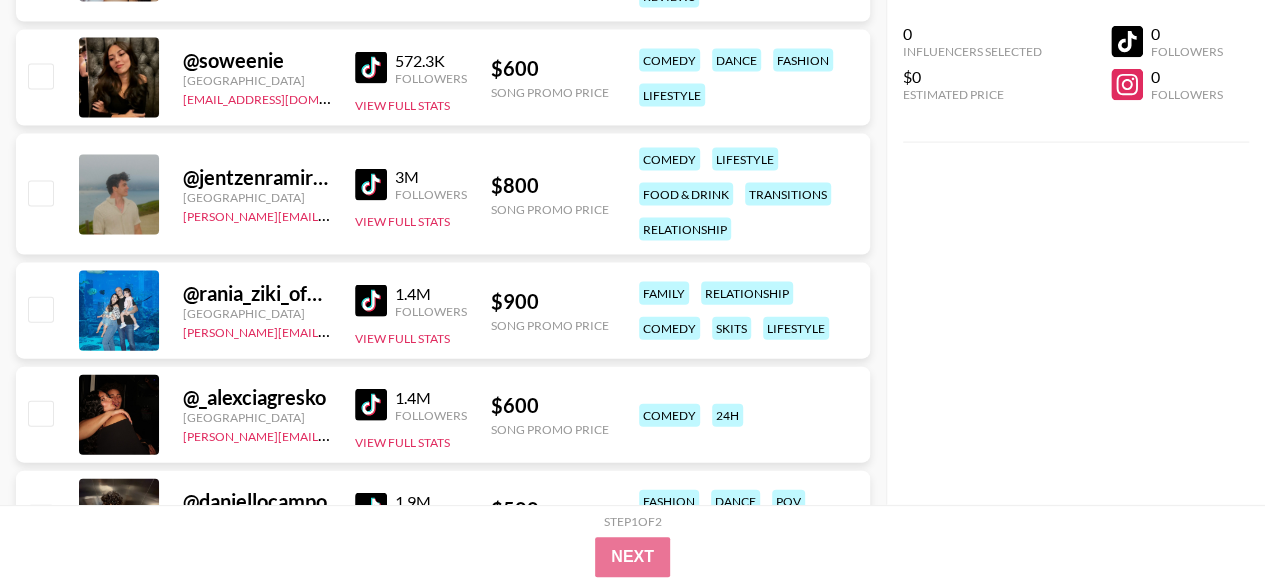 scroll, scrollTop: 2125, scrollLeft: 0, axis: vertical 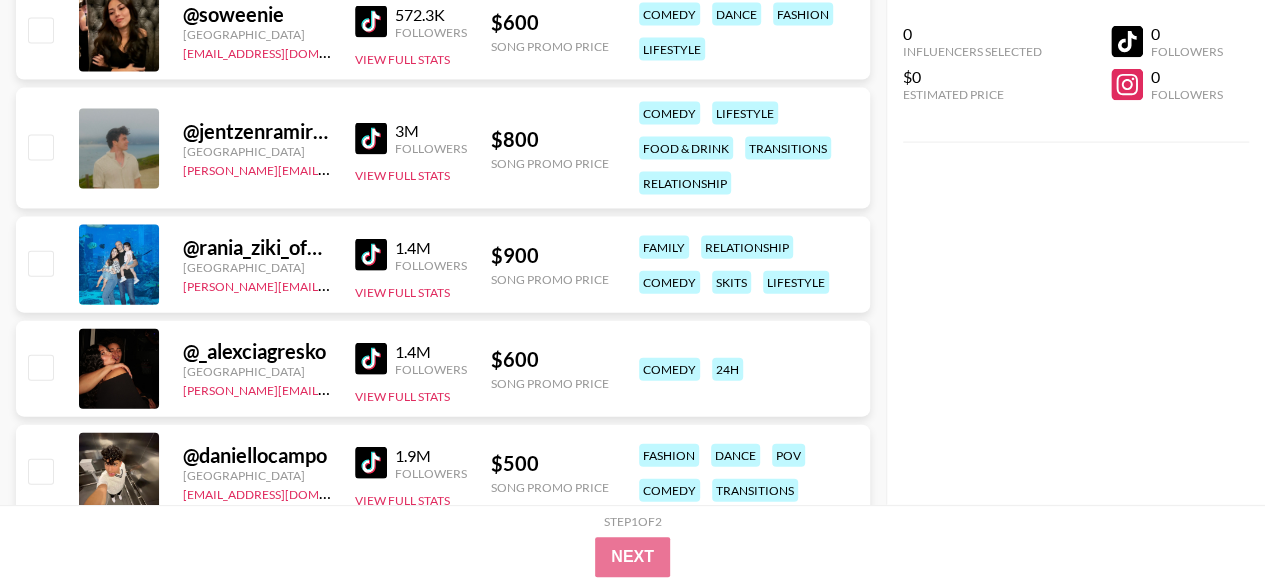 click at bounding box center [371, 255] 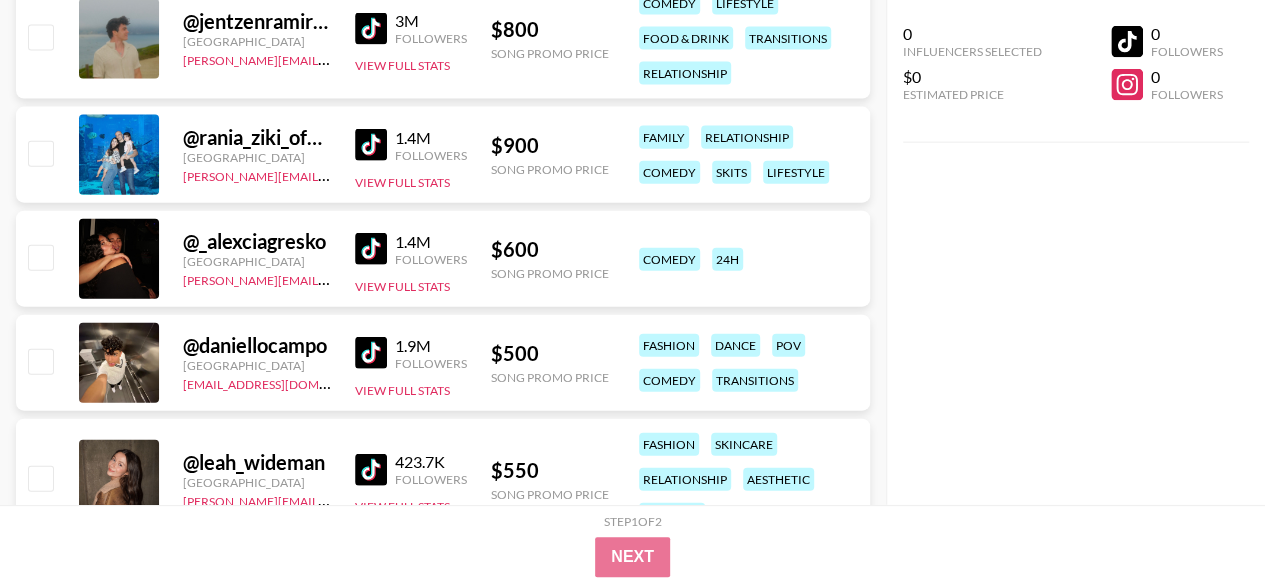 scroll, scrollTop: 2260, scrollLeft: 0, axis: vertical 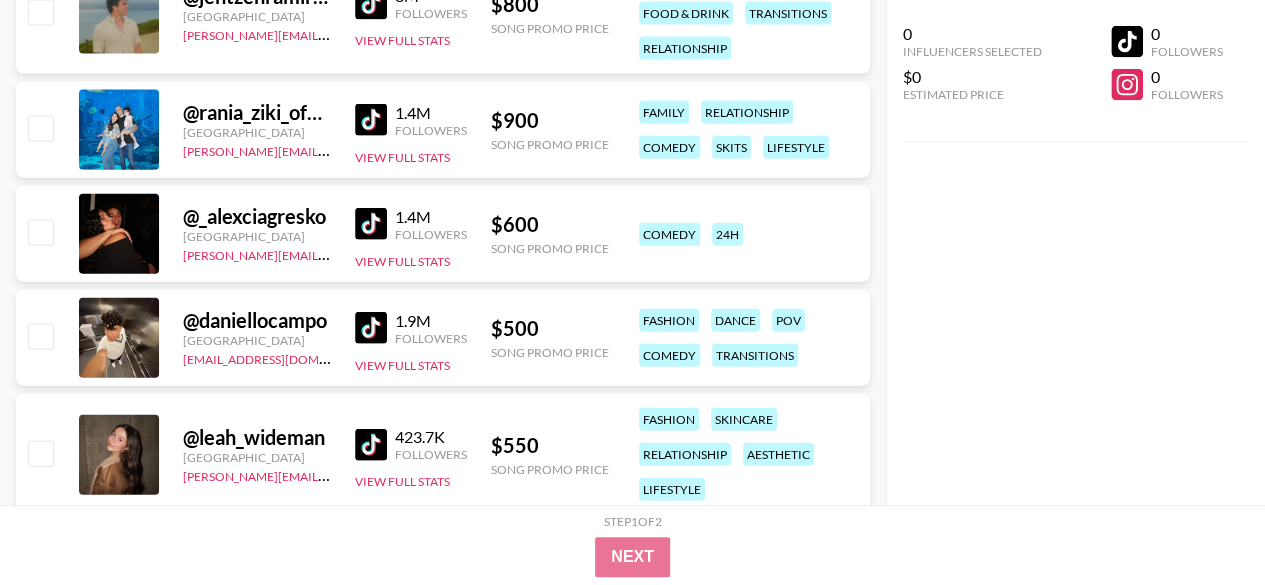 click at bounding box center [371, 224] 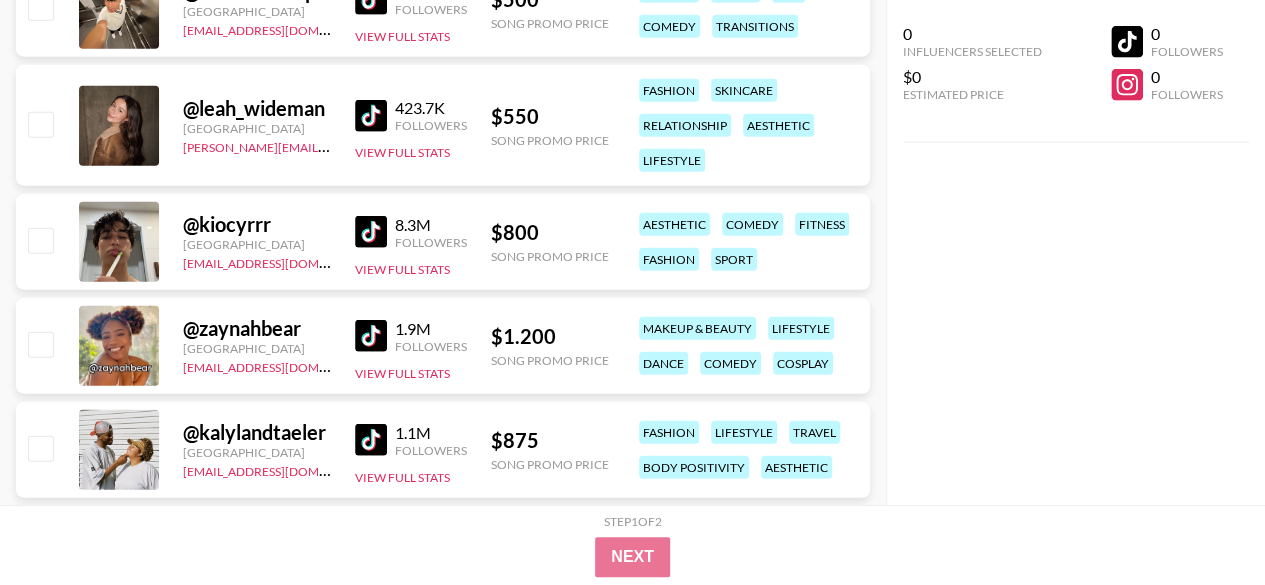 scroll, scrollTop: 2590, scrollLeft: 0, axis: vertical 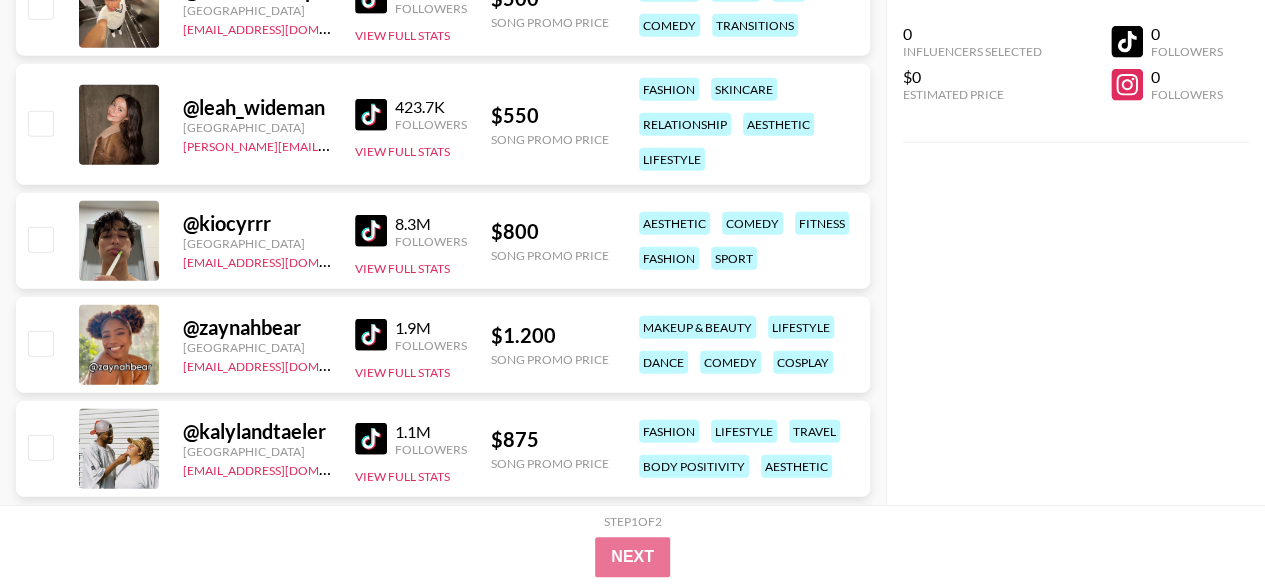 click at bounding box center [371, 439] 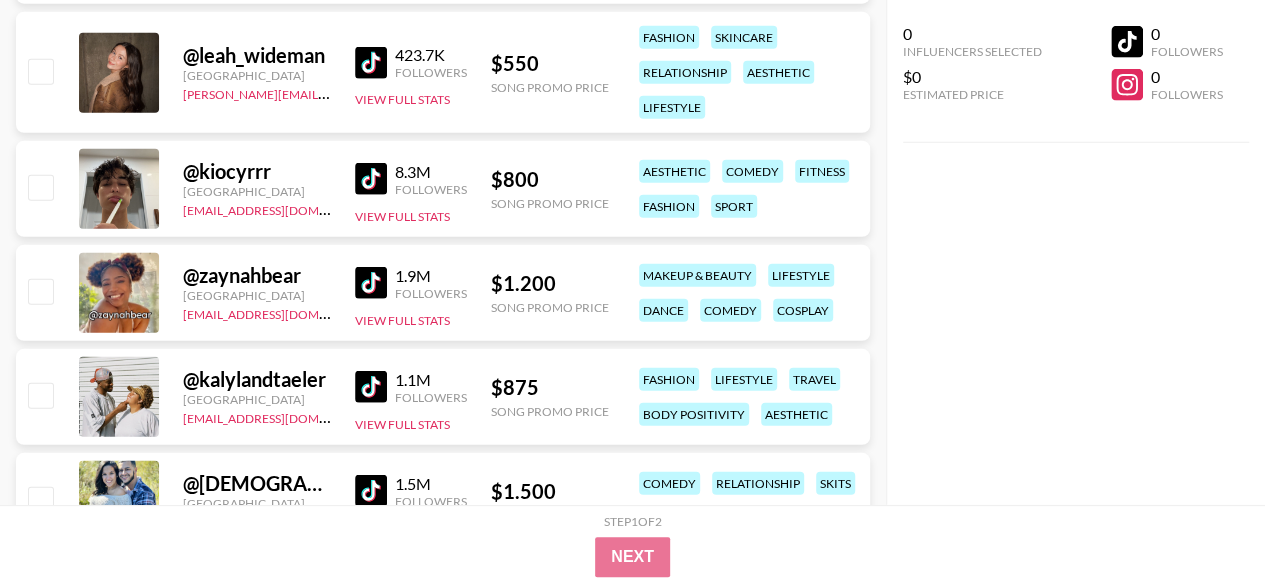 click at bounding box center (371, 179) 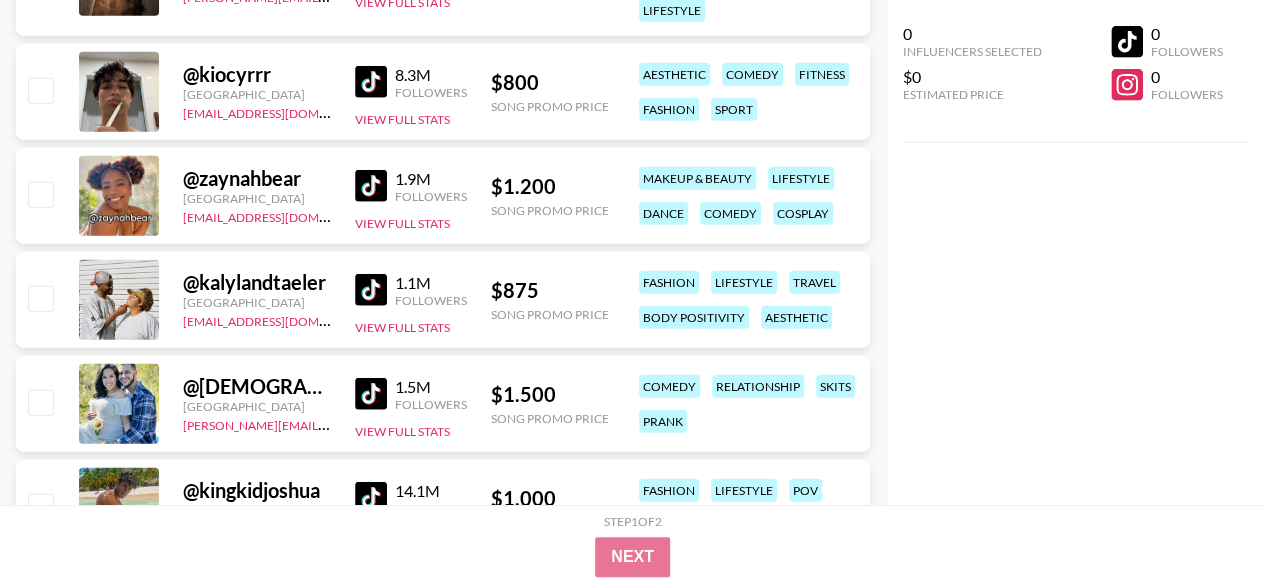 click at bounding box center (371, 186) 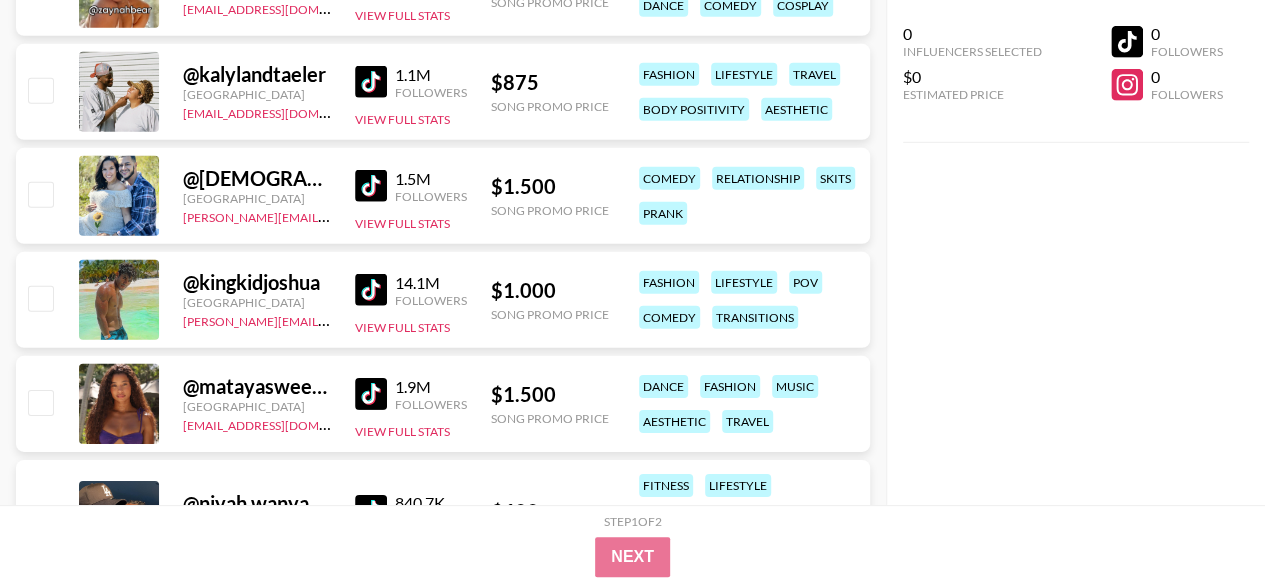 scroll, scrollTop: 2963, scrollLeft: 0, axis: vertical 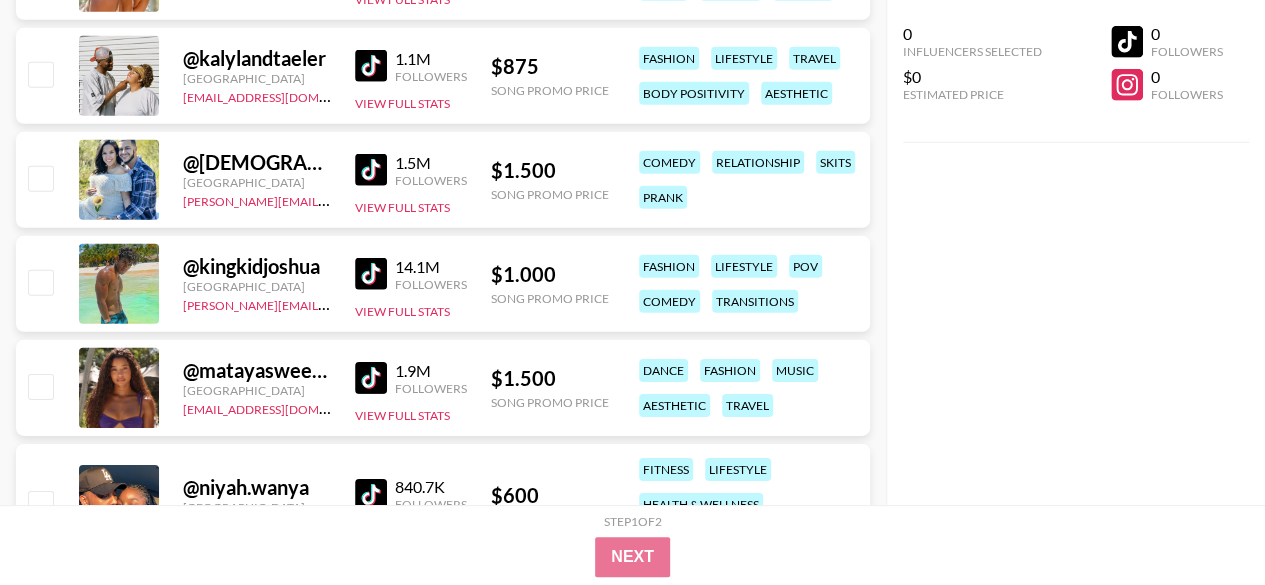 click at bounding box center [371, 170] 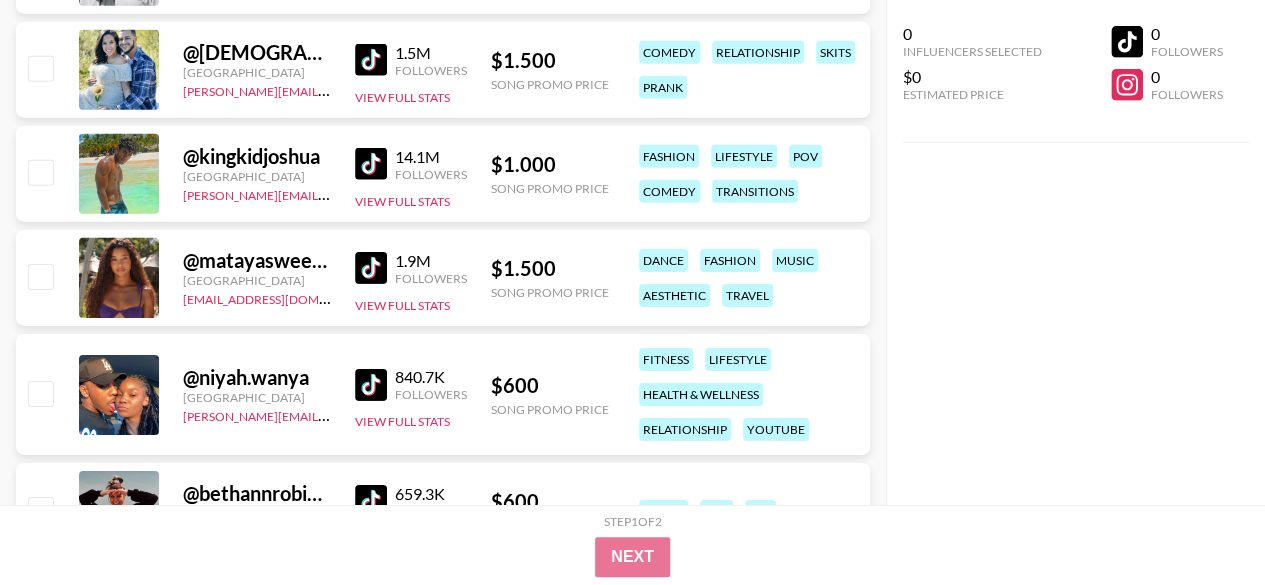 click at bounding box center [371, 164] 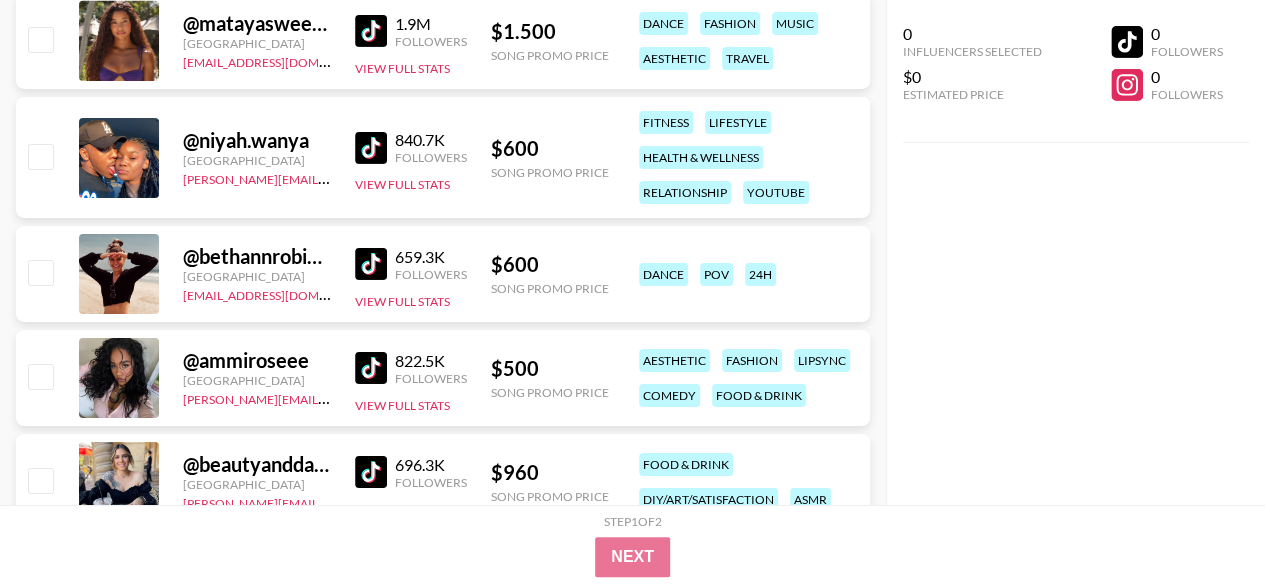 click at bounding box center [371, 148] 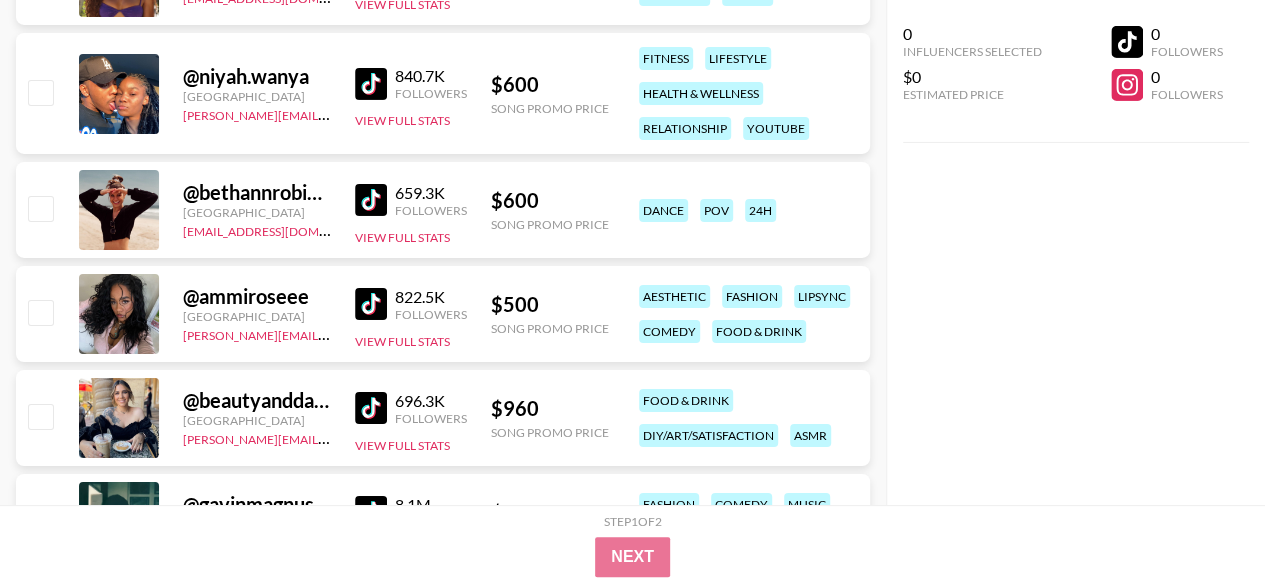 scroll, scrollTop: 3376, scrollLeft: 0, axis: vertical 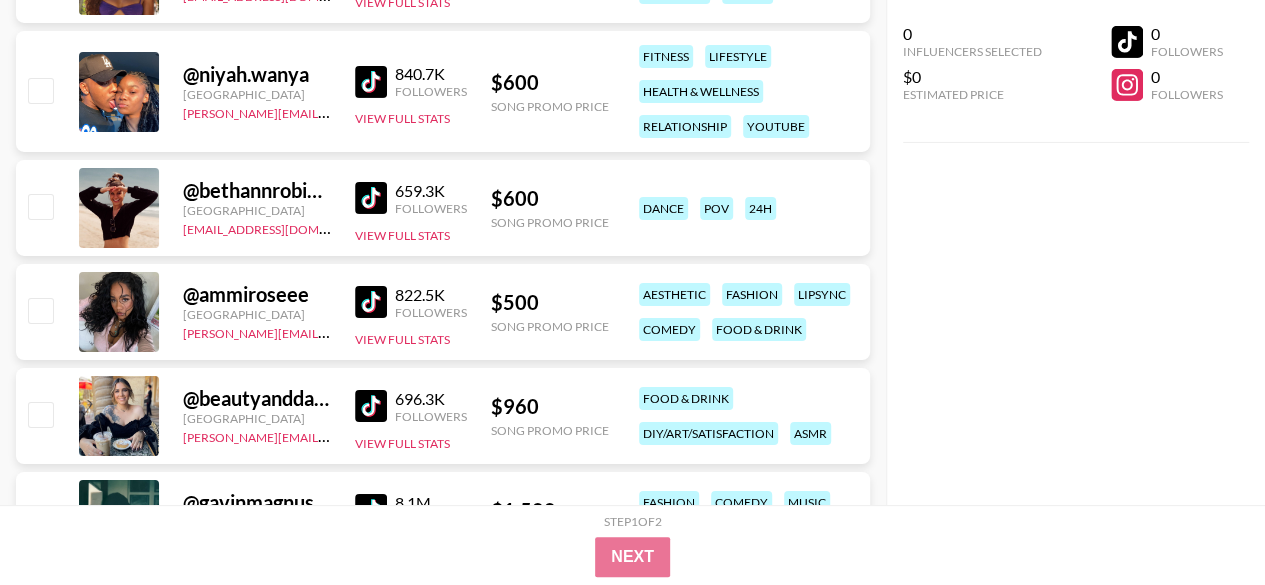 click at bounding box center (371, 302) 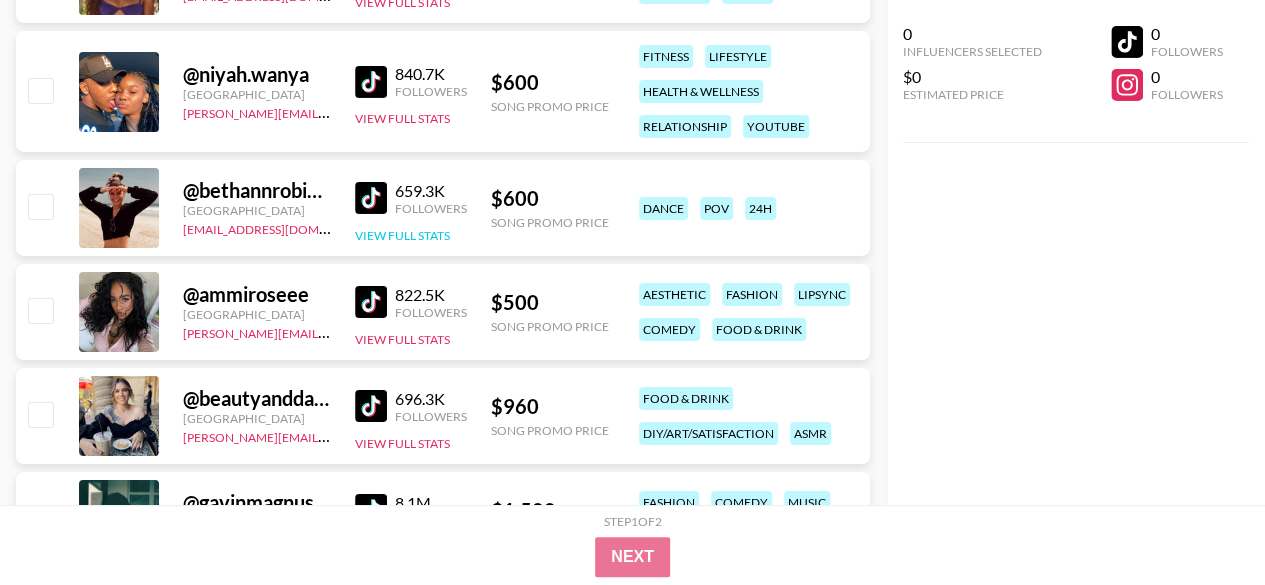 scroll, scrollTop: 3567, scrollLeft: 0, axis: vertical 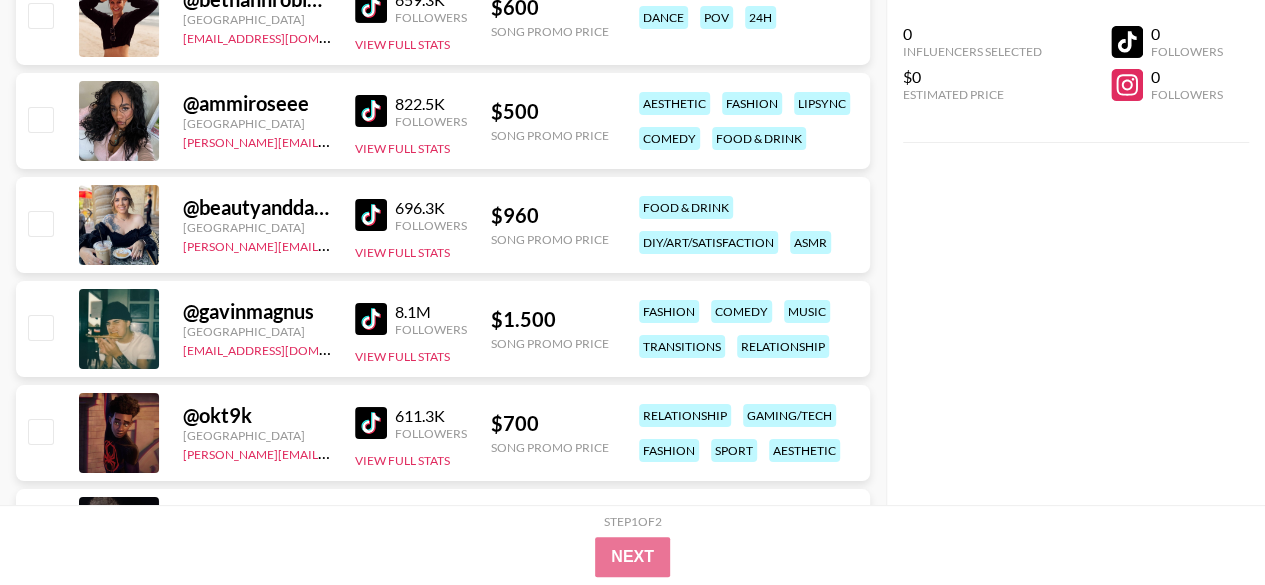 click at bounding box center [371, 215] 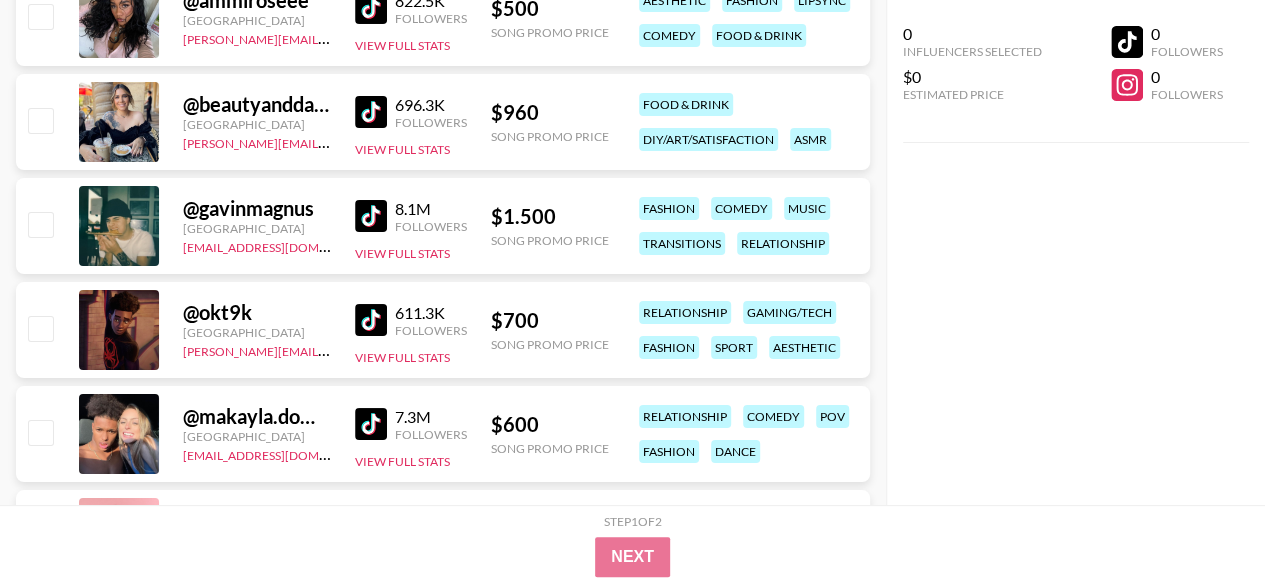 scroll, scrollTop: 3671, scrollLeft: 0, axis: vertical 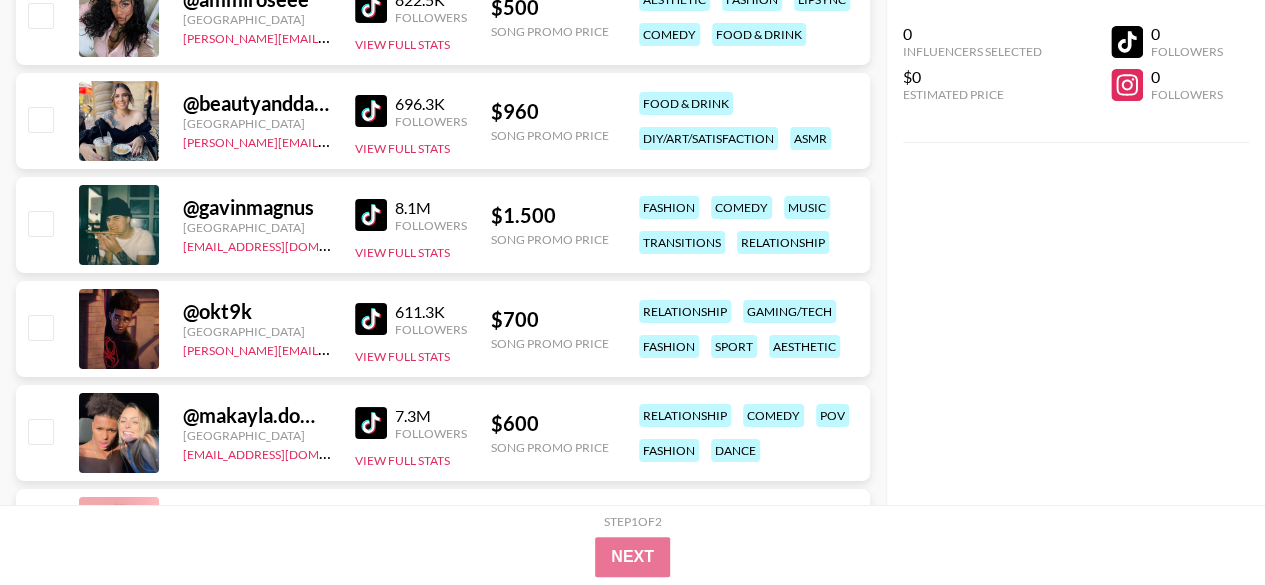 click at bounding box center [371, 319] 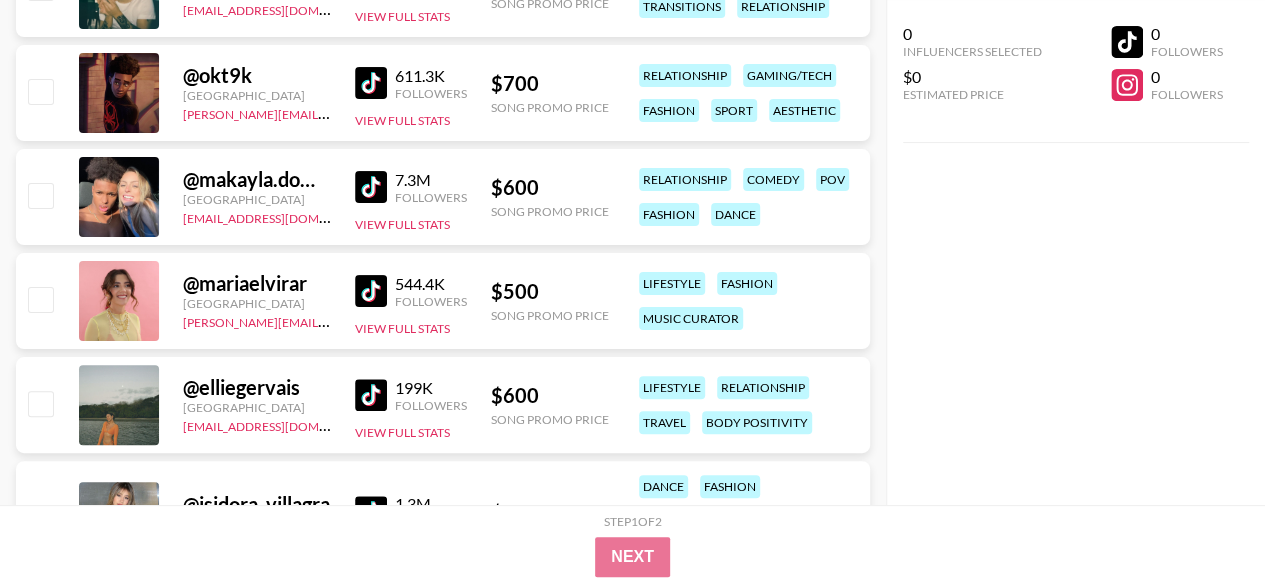 scroll, scrollTop: 3909, scrollLeft: 0, axis: vertical 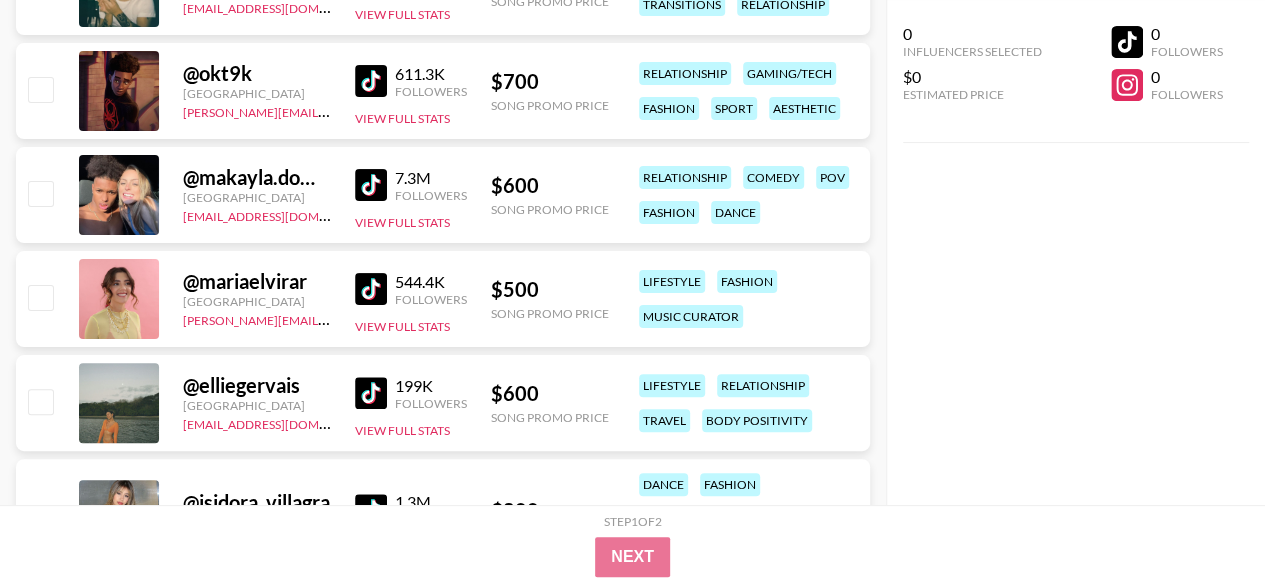 click at bounding box center [371, 289] 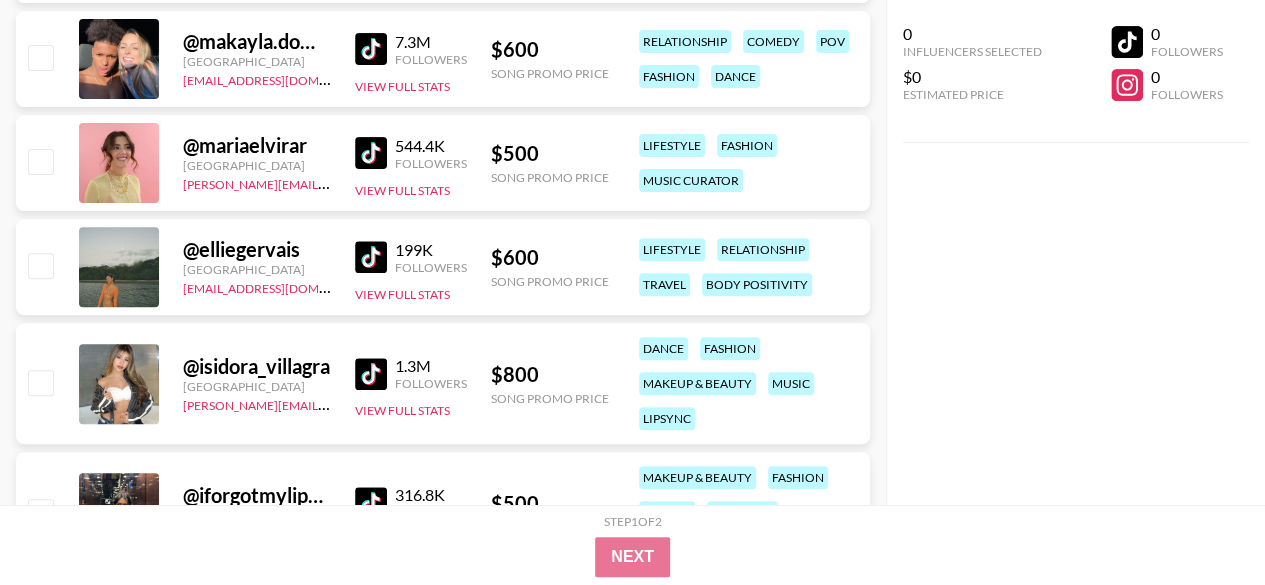 scroll, scrollTop: 4067, scrollLeft: 0, axis: vertical 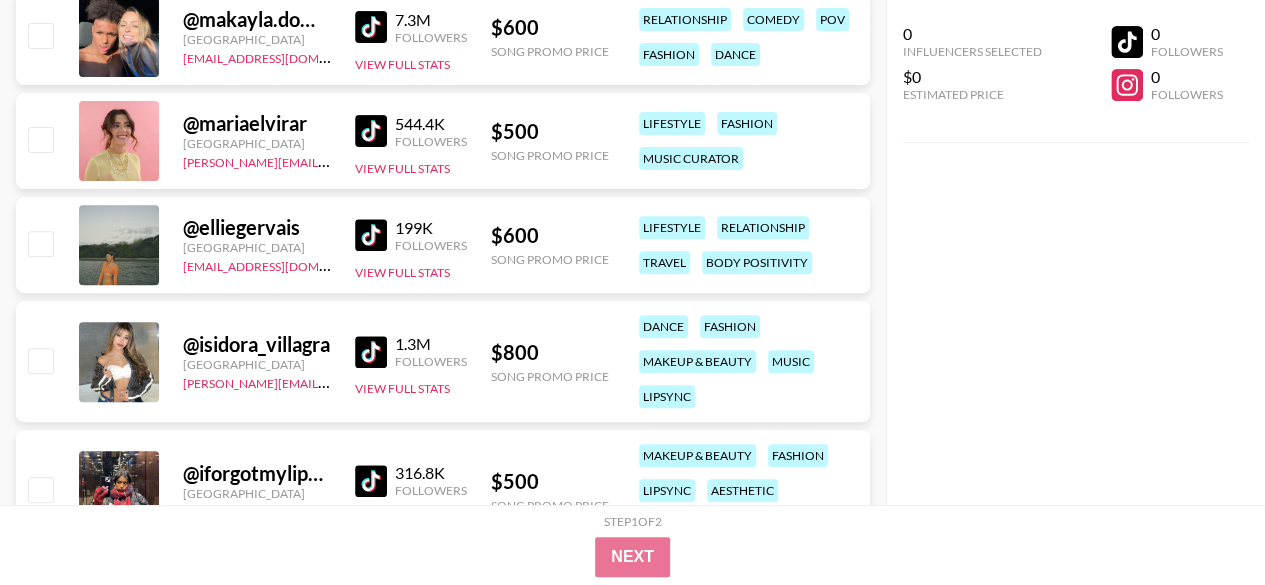 click at bounding box center [371, 235] 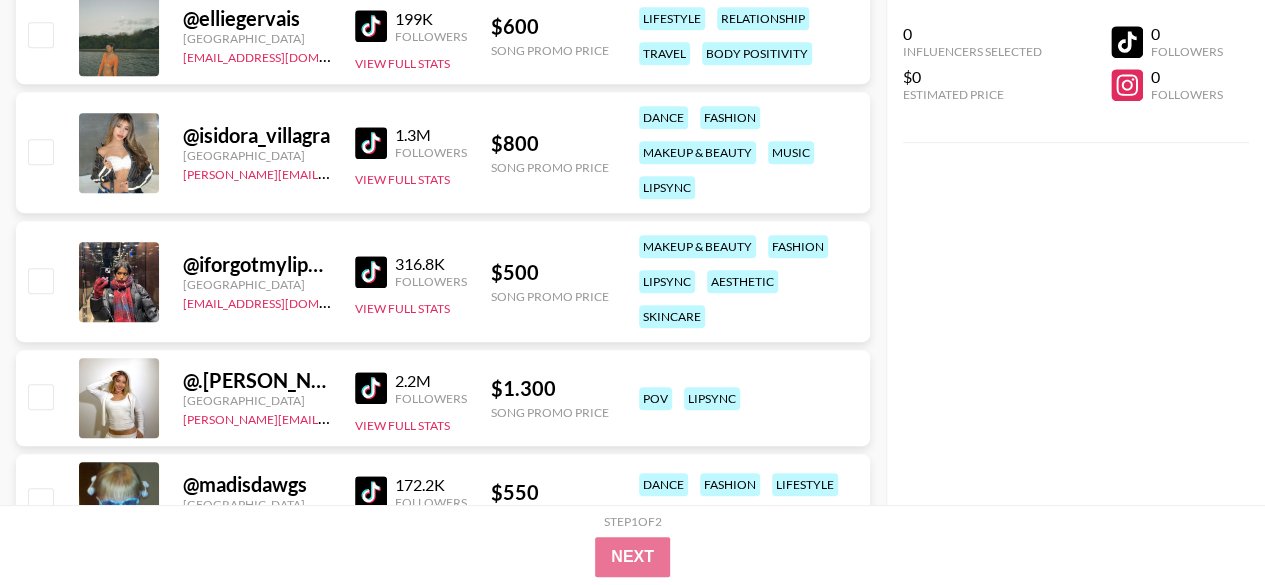 scroll, scrollTop: 4277, scrollLeft: 0, axis: vertical 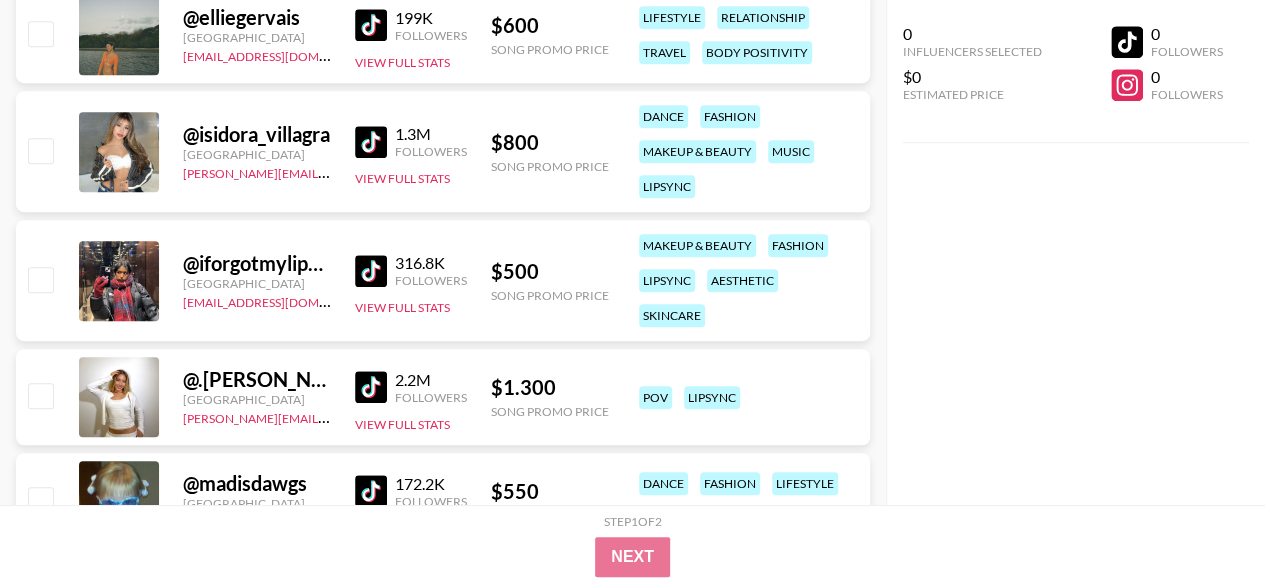 click at bounding box center [371, 142] 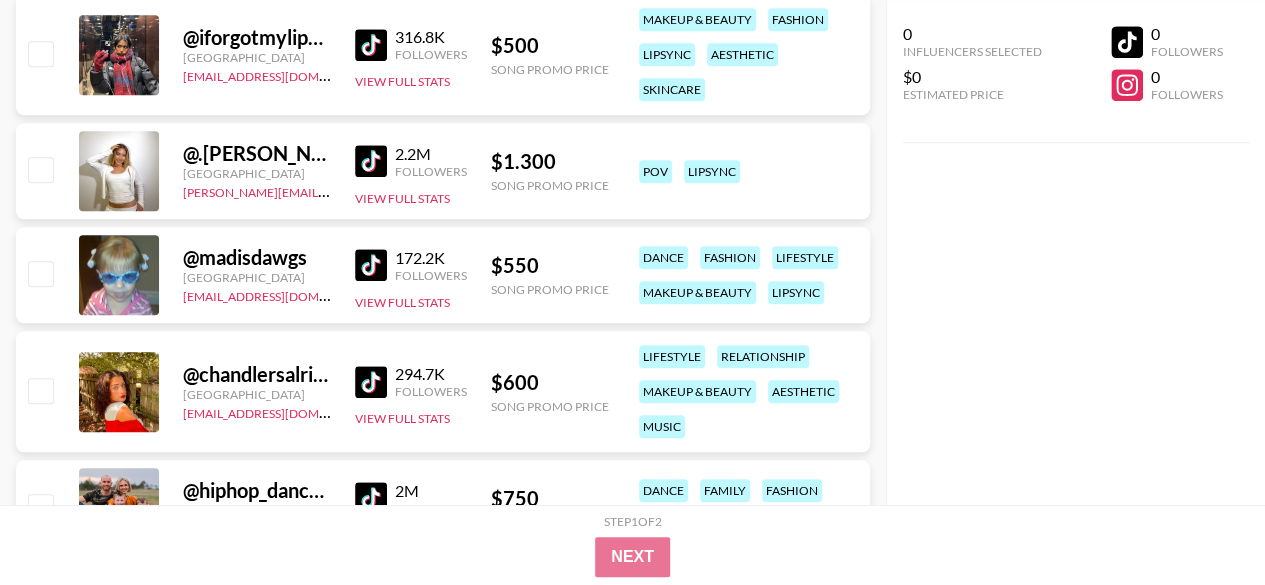 scroll, scrollTop: 4511, scrollLeft: 0, axis: vertical 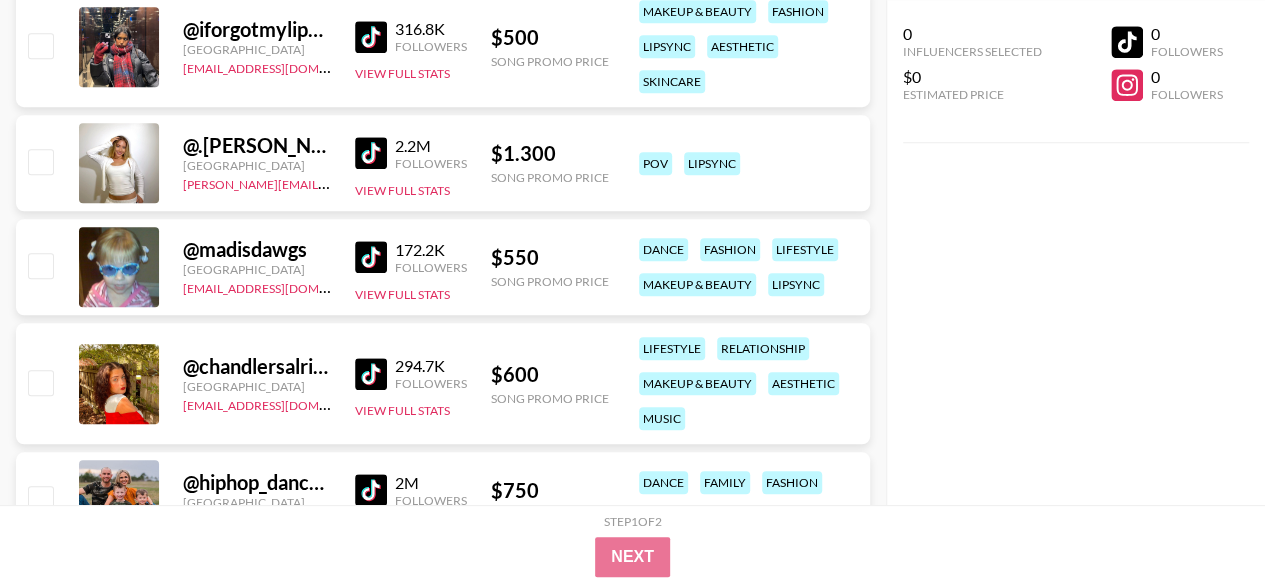 click at bounding box center (371, 153) 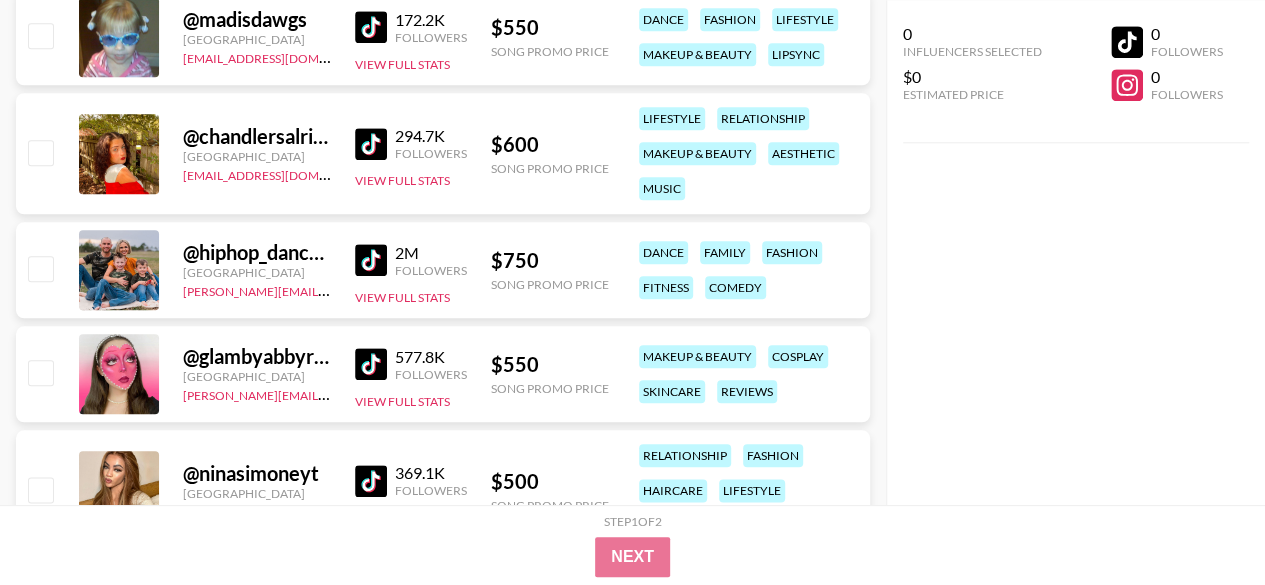 scroll, scrollTop: 4749, scrollLeft: 0, axis: vertical 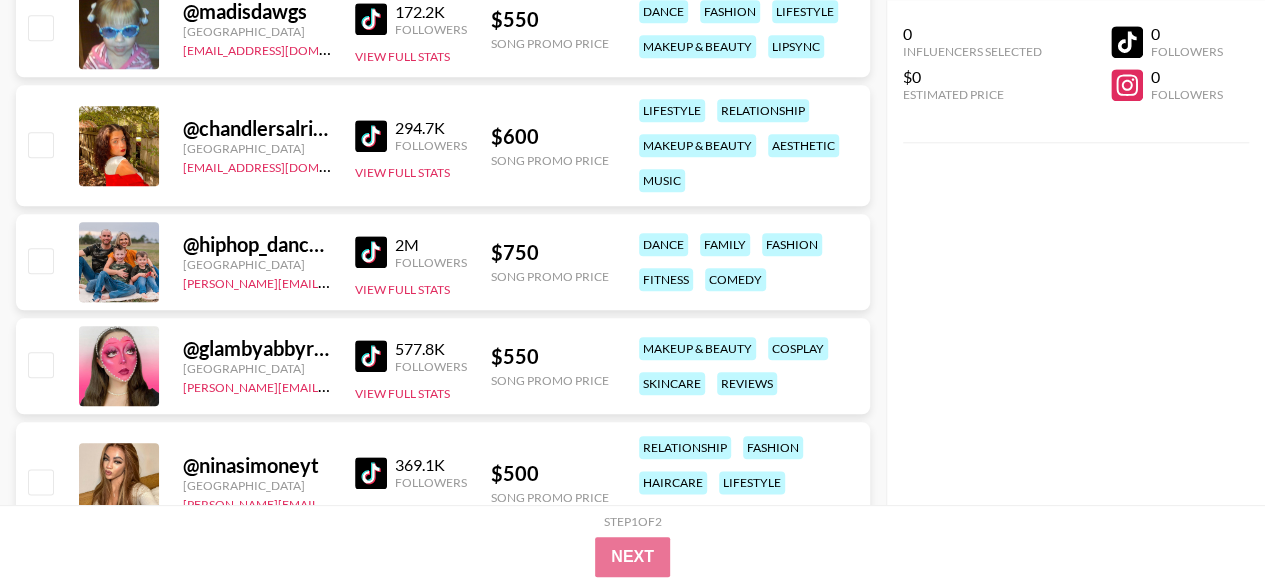 click at bounding box center [371, 136] 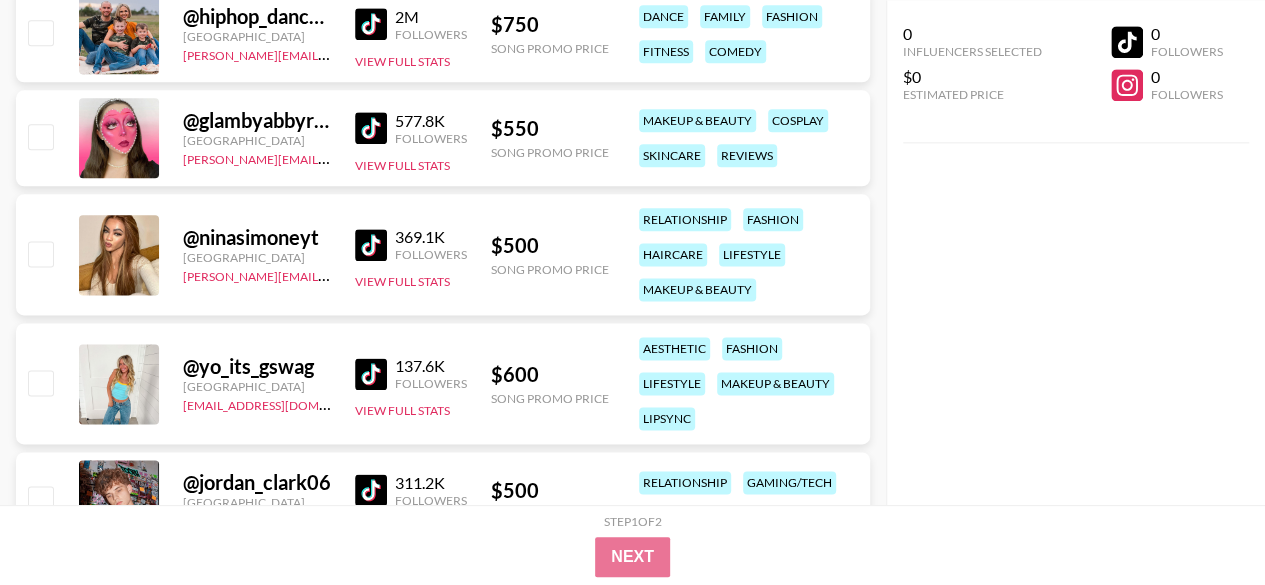 scroll, scrollTop: 4986, scrollLeft: 0, axis: vertical 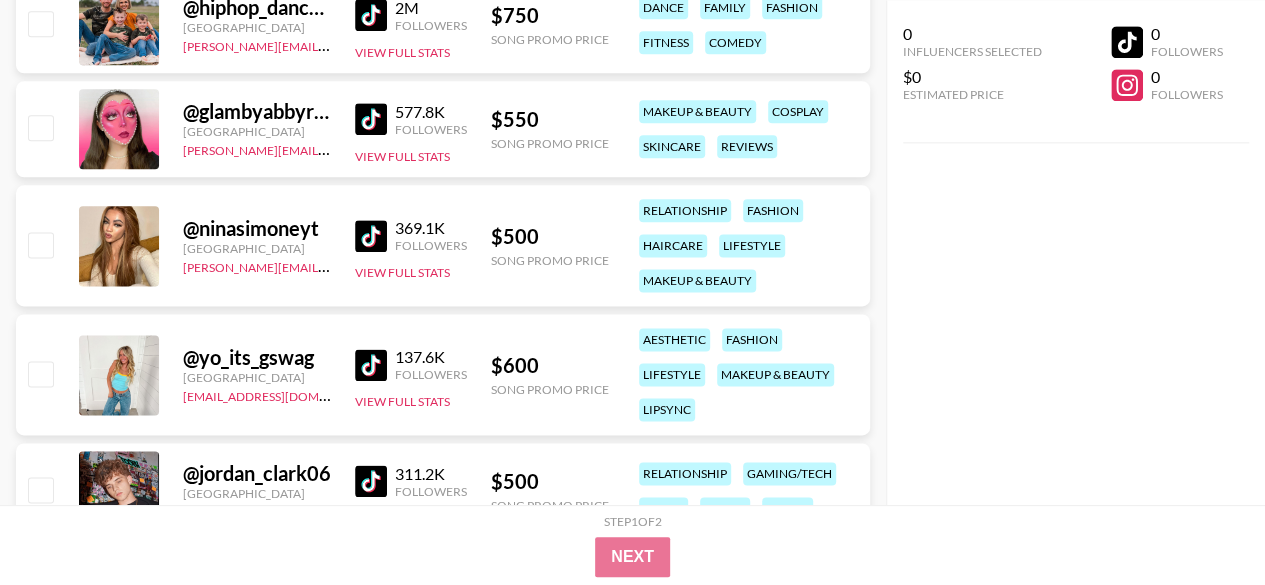 click at bounding box center [371, 236] 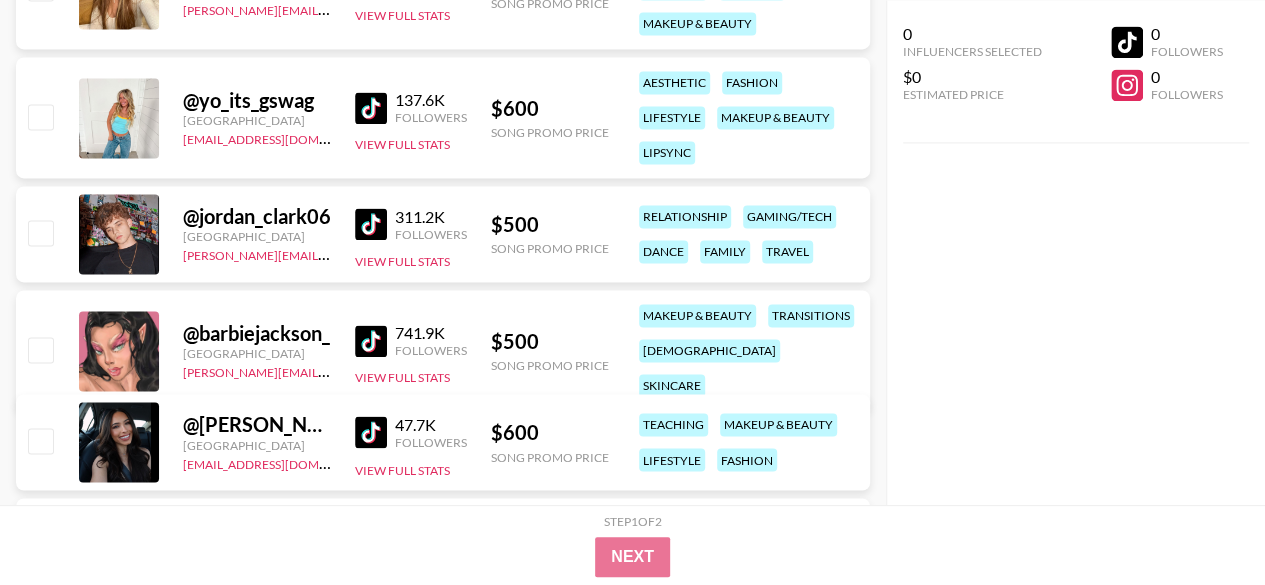 scroll, scrollTop: 5244, scrollLeft: 0, axis: vertical 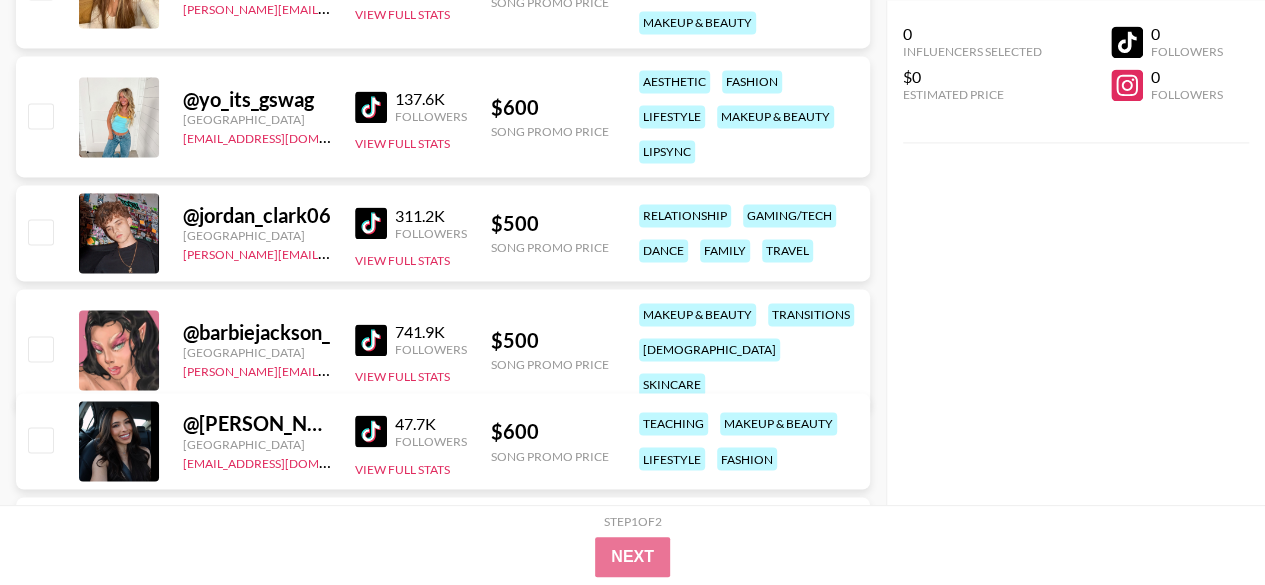 click at bounding box center (371, 340) 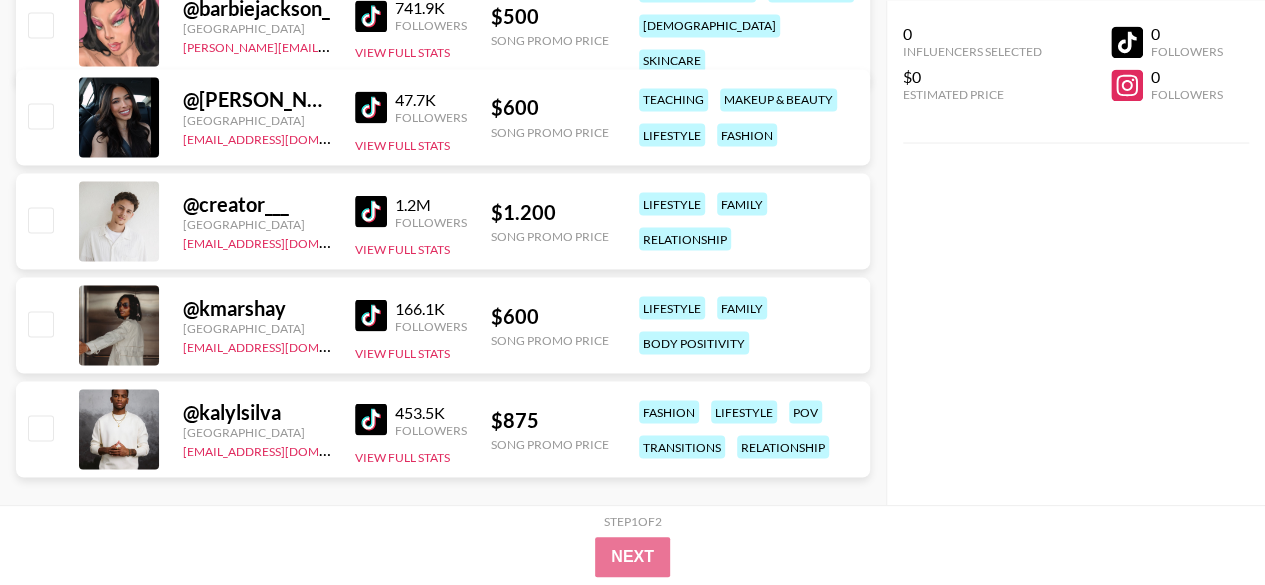 scroll, scrollTop: 5594, scrollLeft: 0, axis: vertical 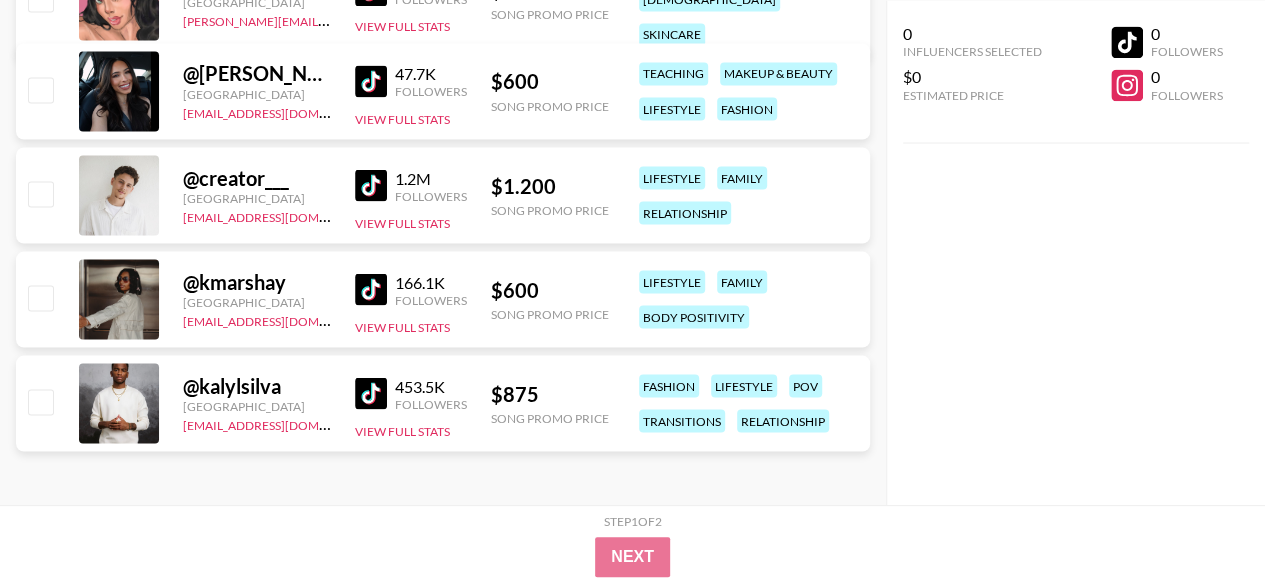 click at bounding box center (371, 185) 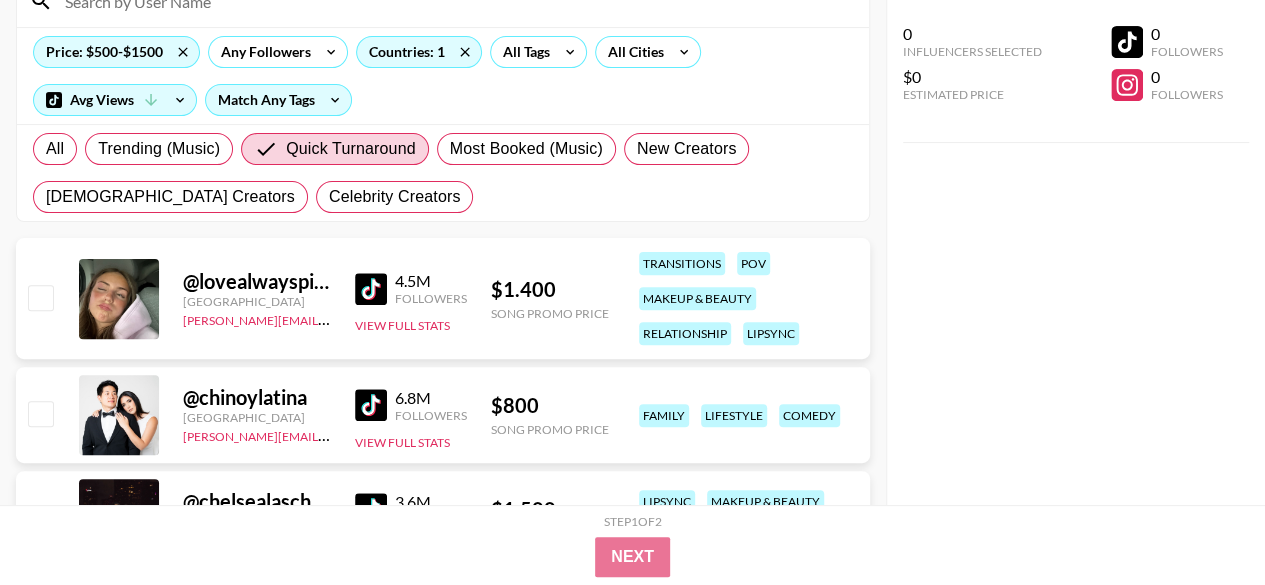 scroll, scrollTop: 213, scrollLeft: 0, axis: vertical 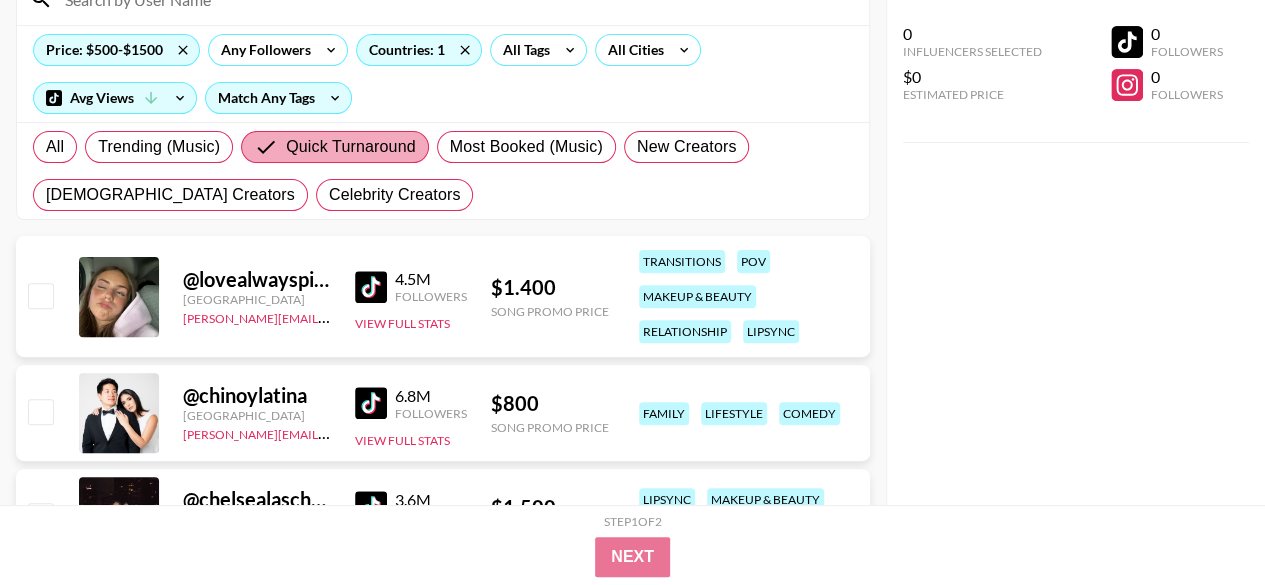 click on "Quick Turnaround" at bounding box center [351, 147] 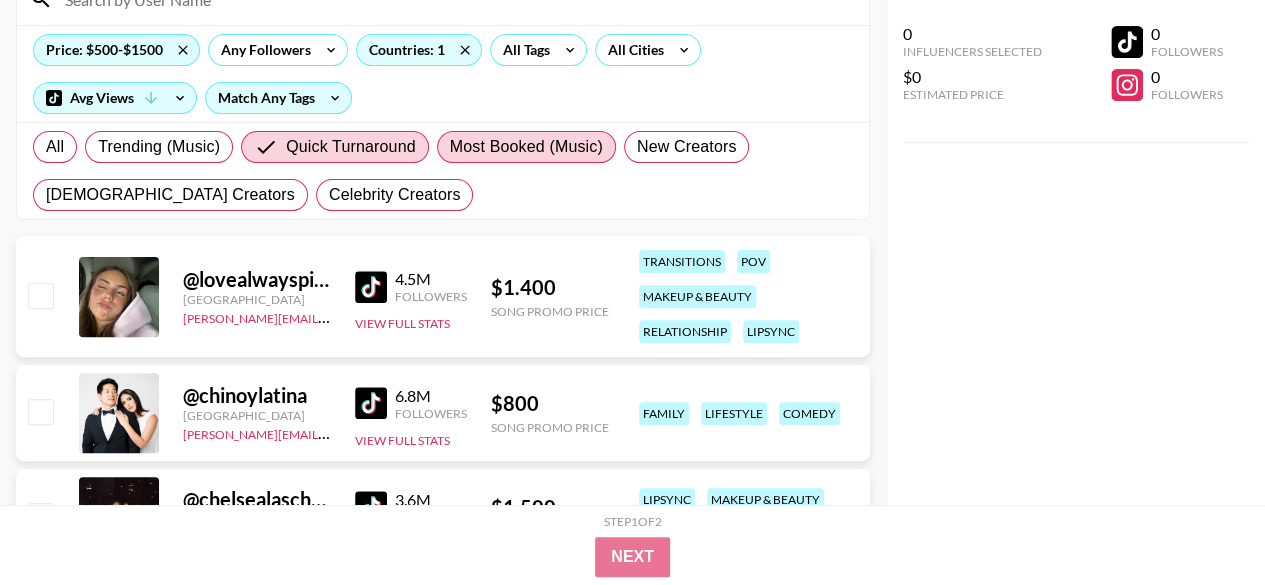 click on "Most Booked (Music)" at bounding box center (526, 147) 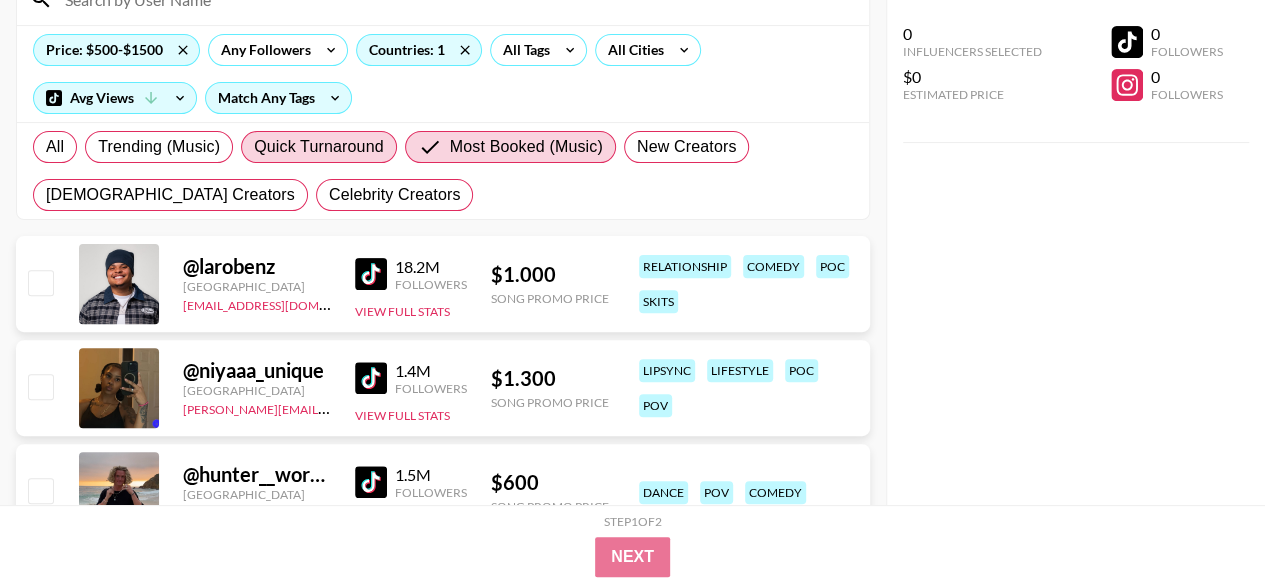 click on "Quick Turnaround" at bounding box center (319, 147) 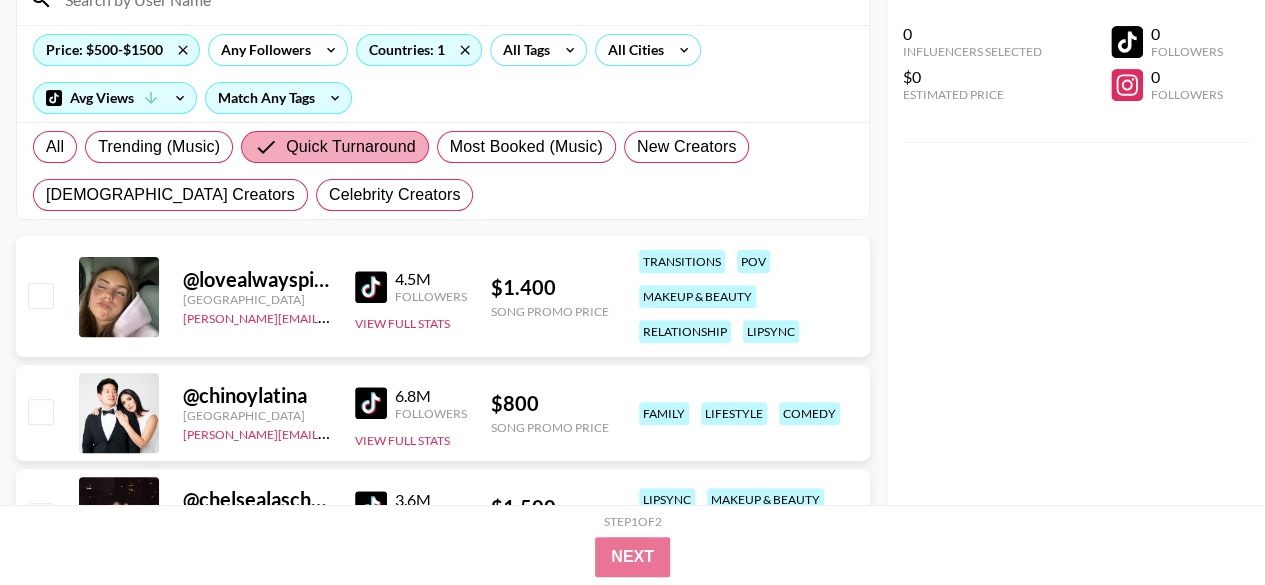 click on "Quick Turnaround" at bounding box center [351, 147] 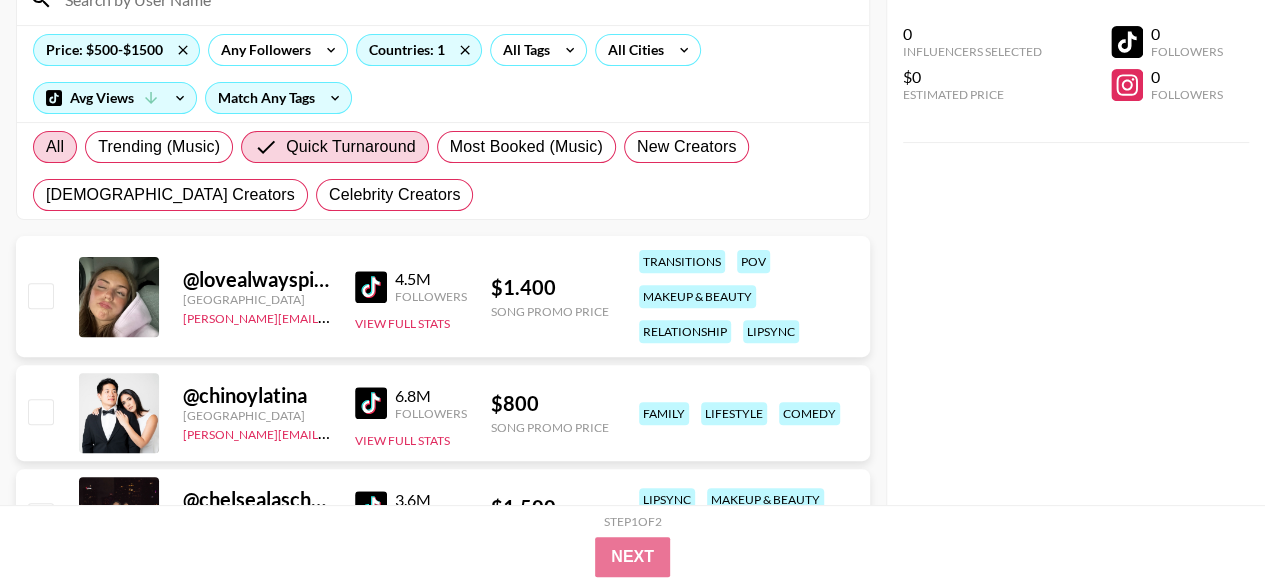 click on "All" at bounding box center [55, 147] 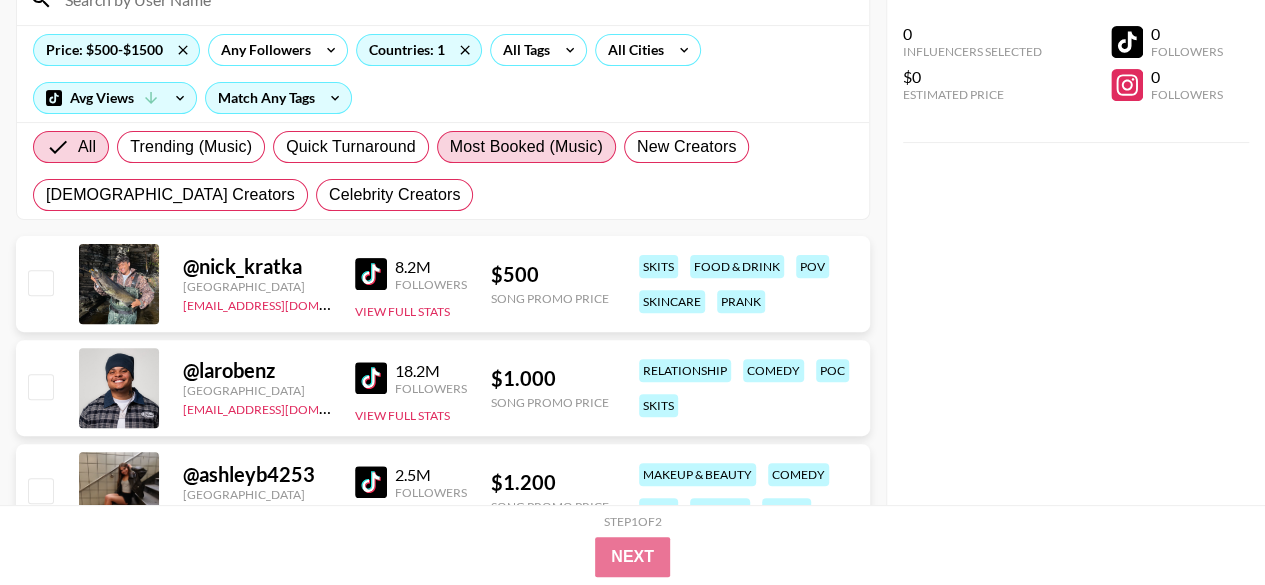 click on "Most Booked (Music)" at bounding box center (526, 147) 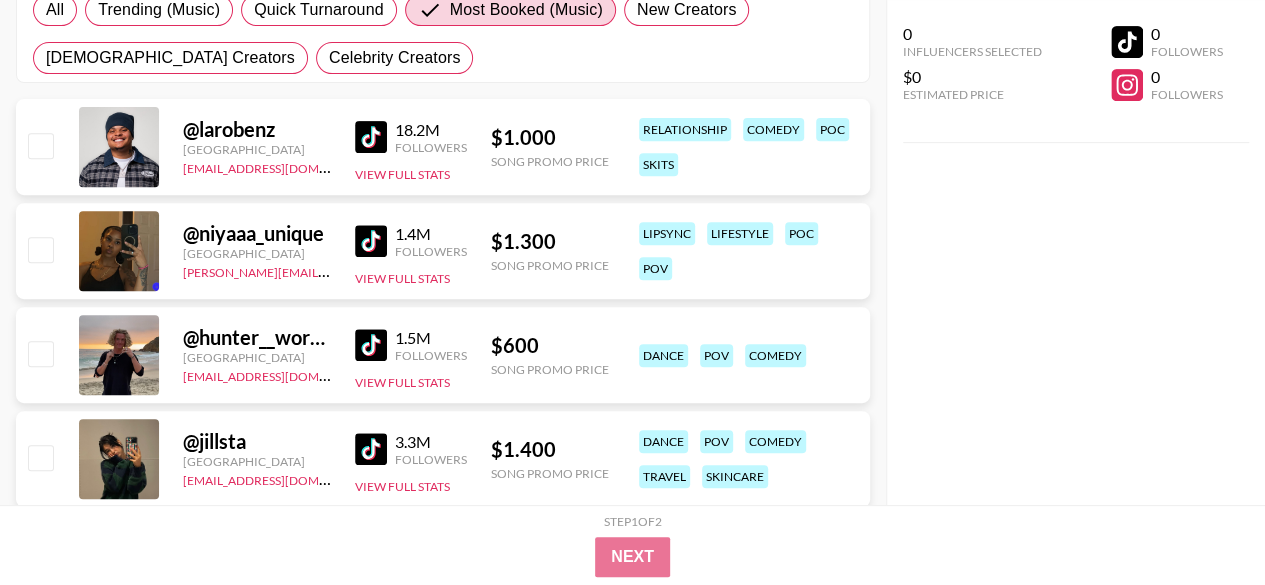 scroll, scrollTop: 351, scrollLeft: 0, axis: vertical 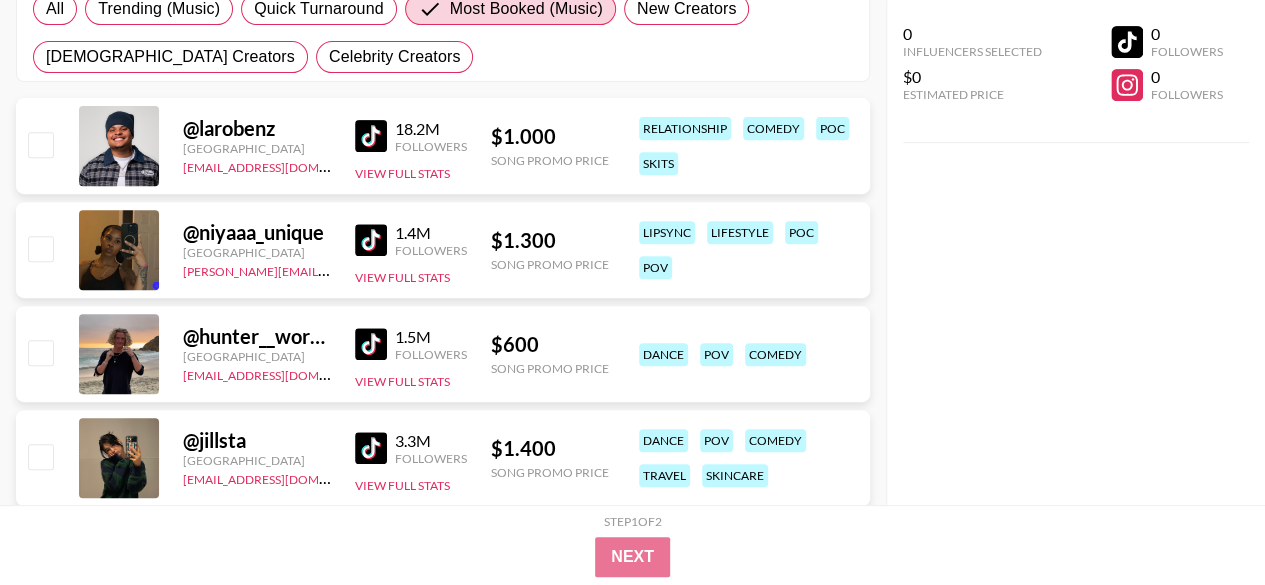 click at bounding box center [371, 448] 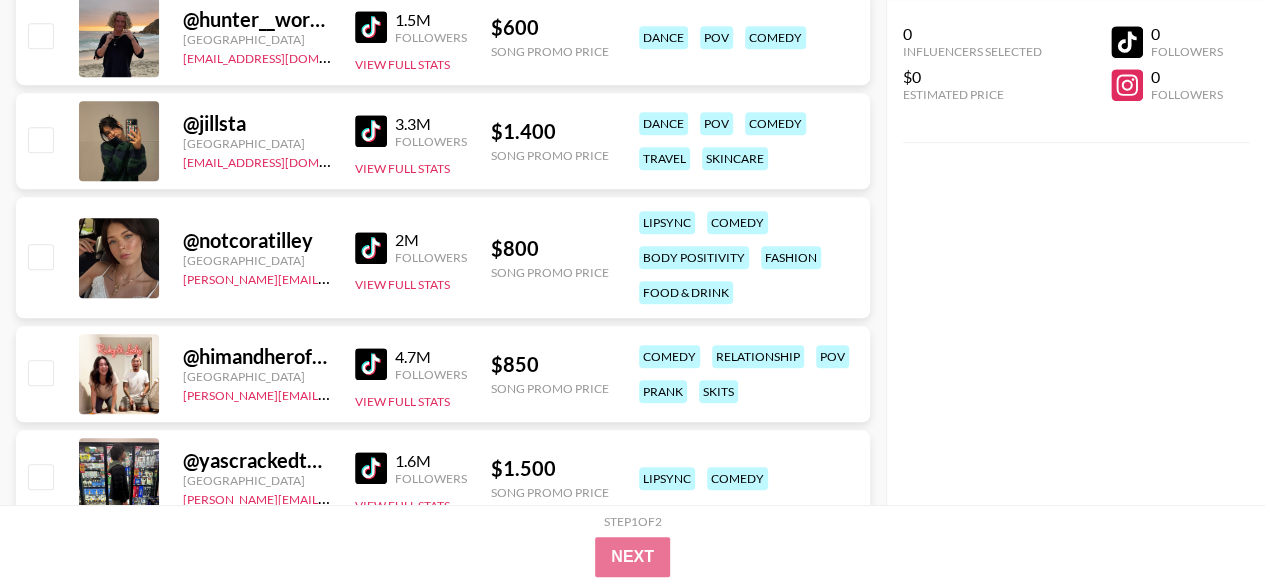 scroll, scrollTop: 675, scrollLeft: 0, axis: vertical 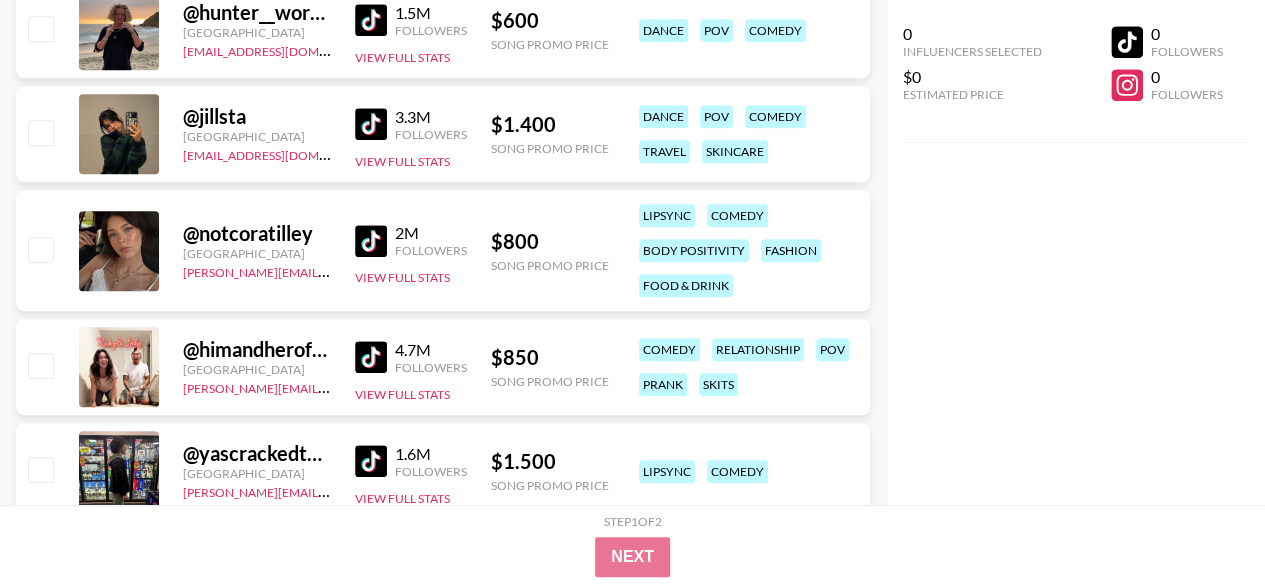 click at bounding box center [371, 241] 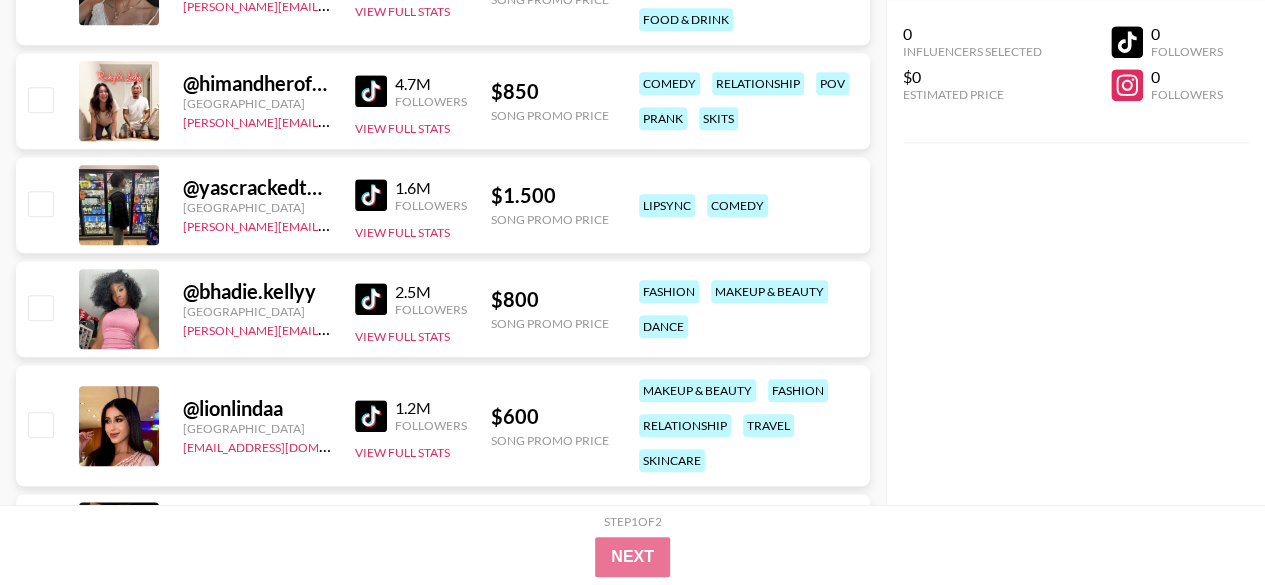 scroll, scrollTop: 945, scrollLeft: 0, axis: vertical 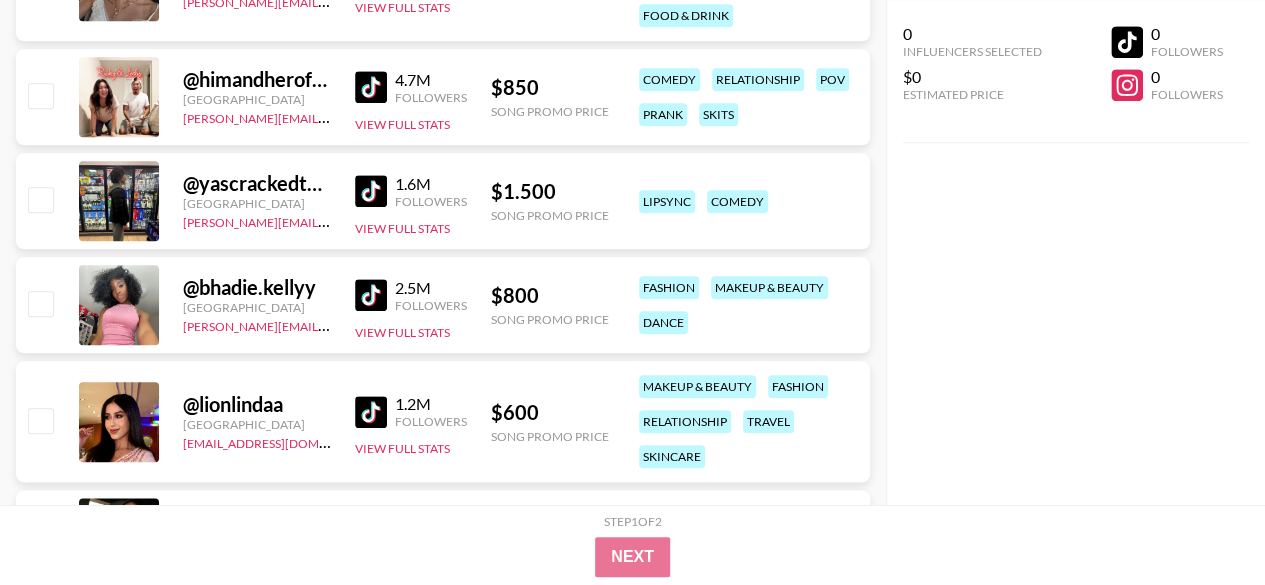 click at bounding box center (371, 412) 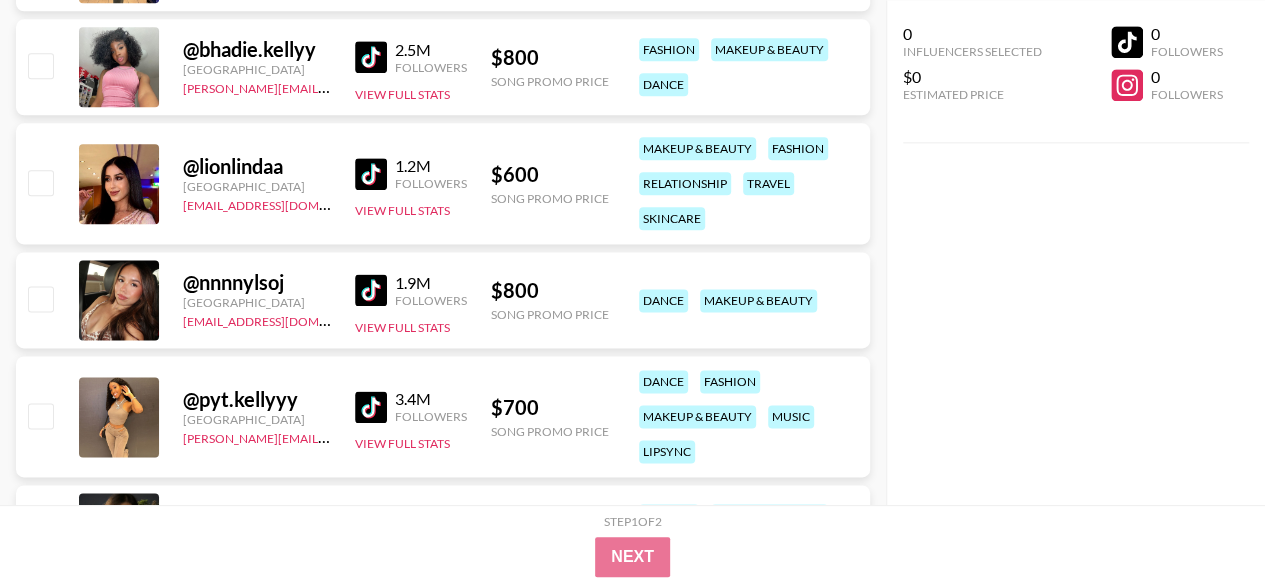 scroll, scrollTop: 1193, scrollLeft: 0, axis: vertical 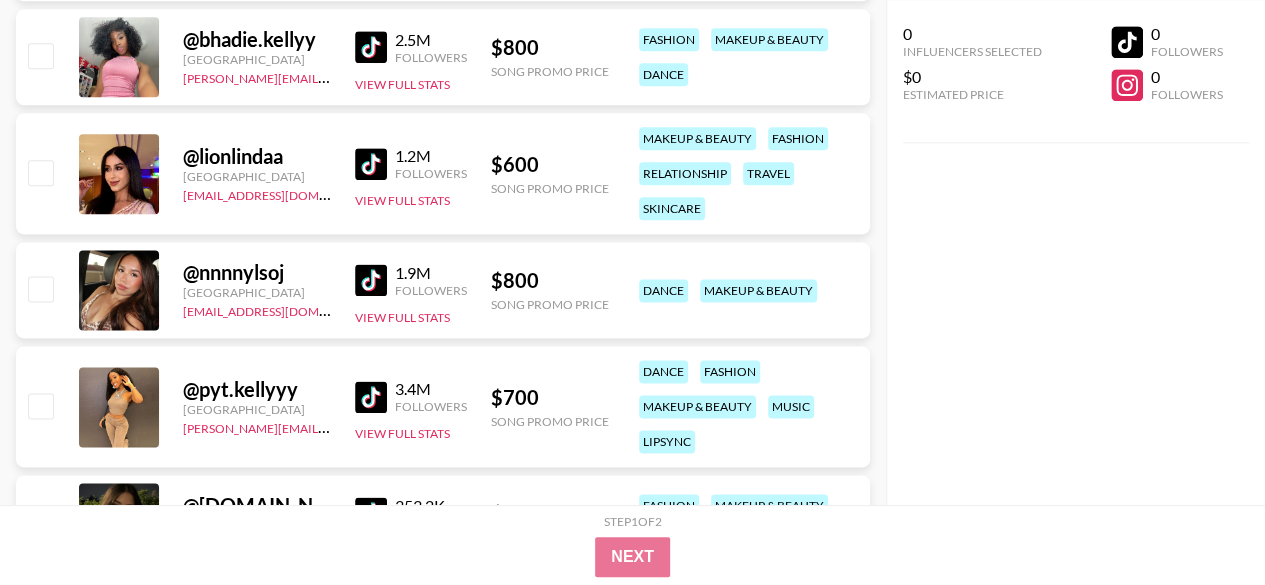 click at bounding box center [371, 47] 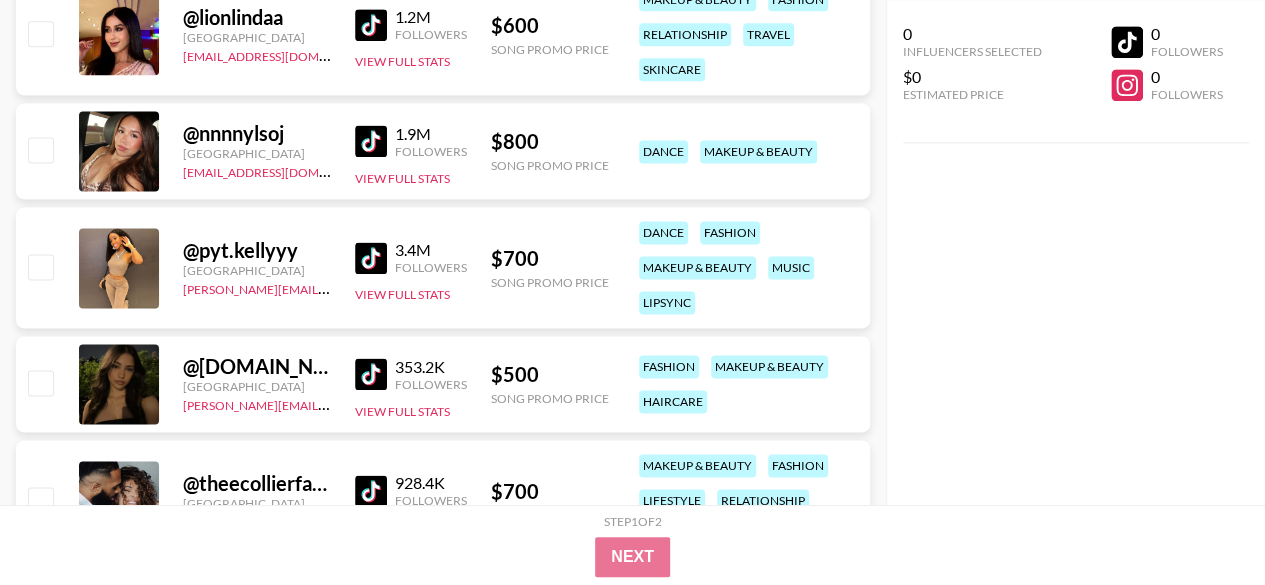 scroll, scrollTop: 1335, scrollLeft: 0, axis: vertical 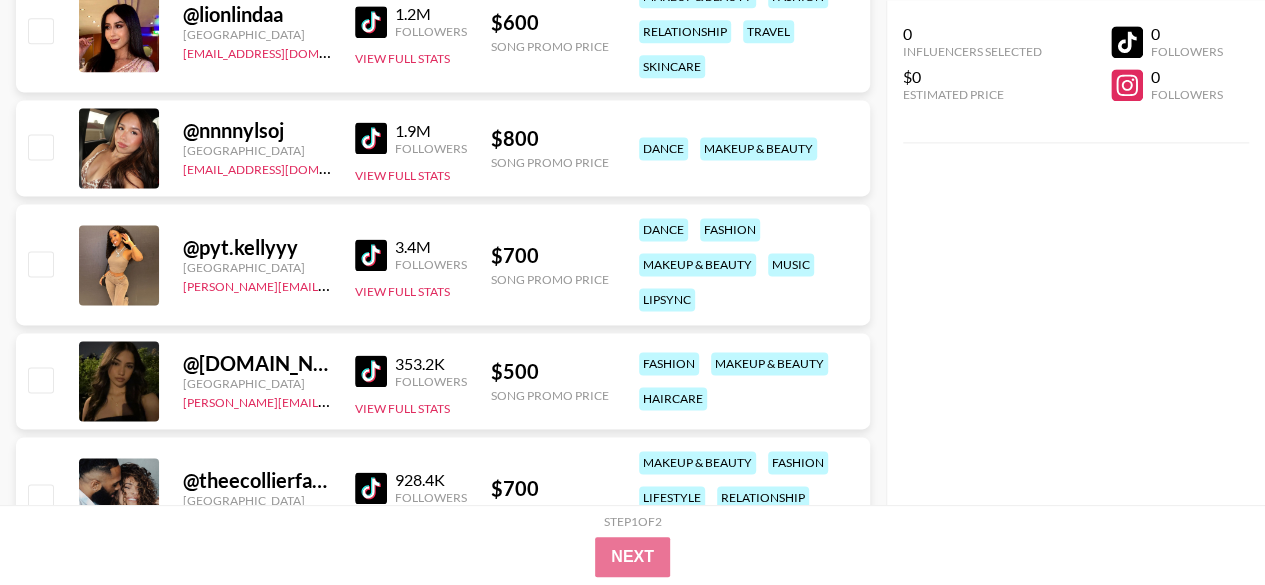 click at bounding box center (371, 371) 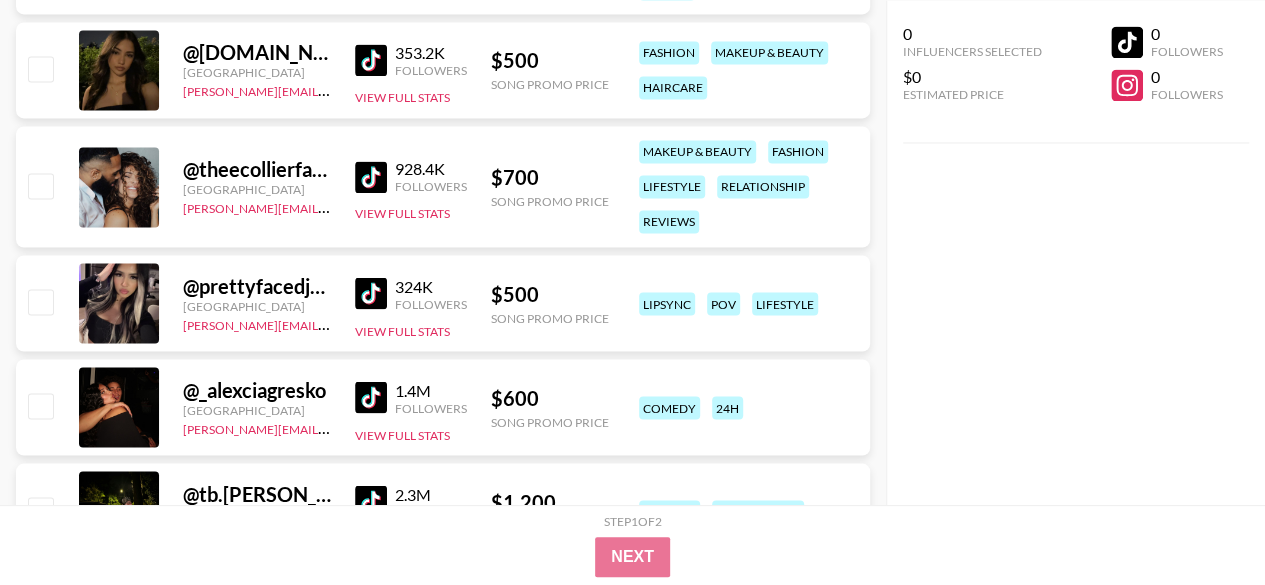 scroll, scrollTop: 1649, scrollLeft: 0, axis: vertical 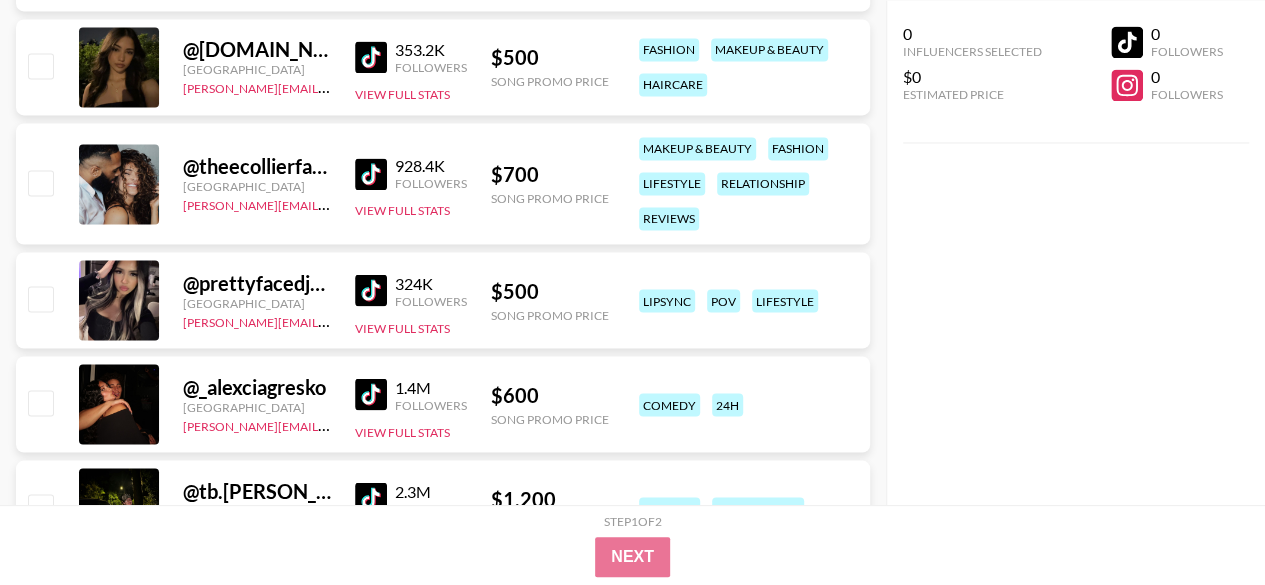 click at bounding box center [371, 290] 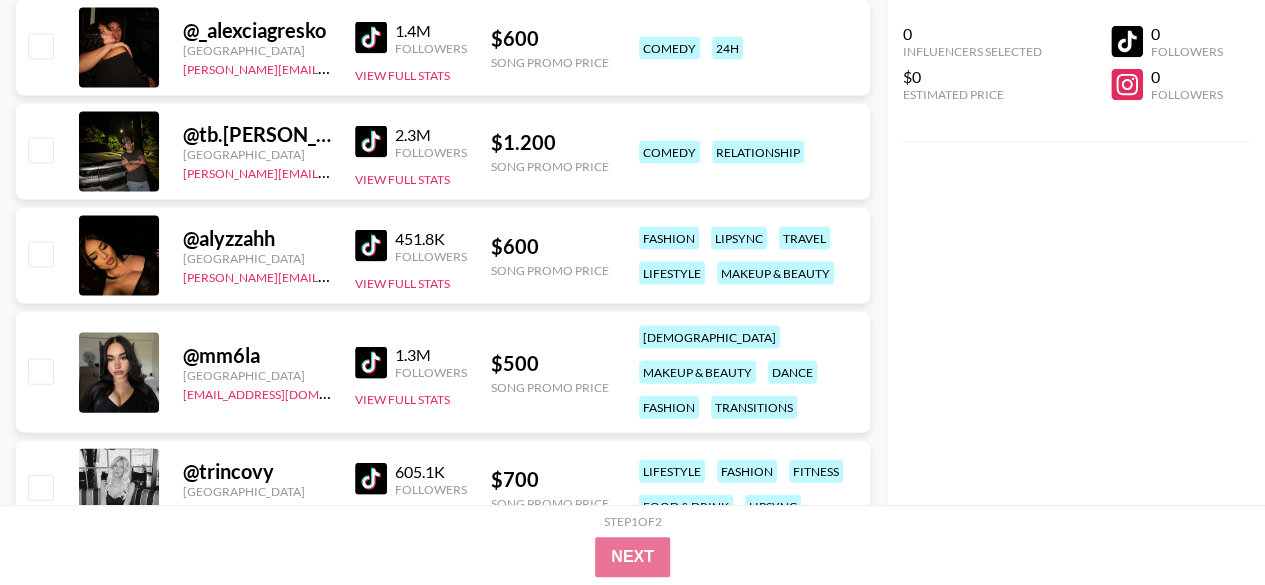 scroll, scrollTop: 2006, scrollLeft: 0, axis: vertical 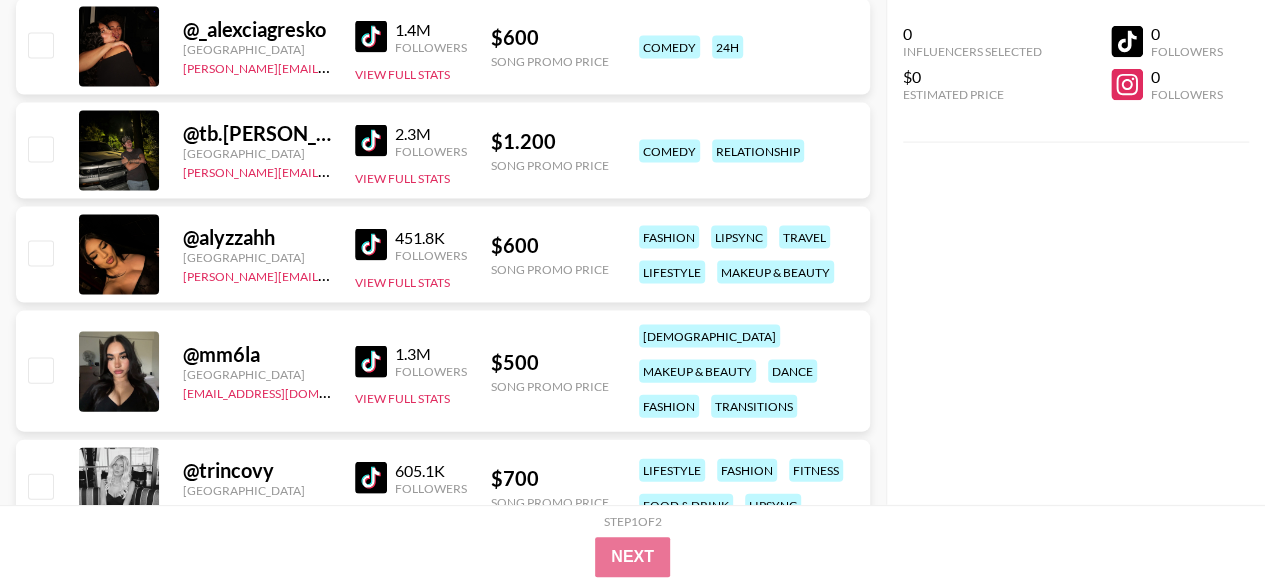 click at bounding box center [371, 245] 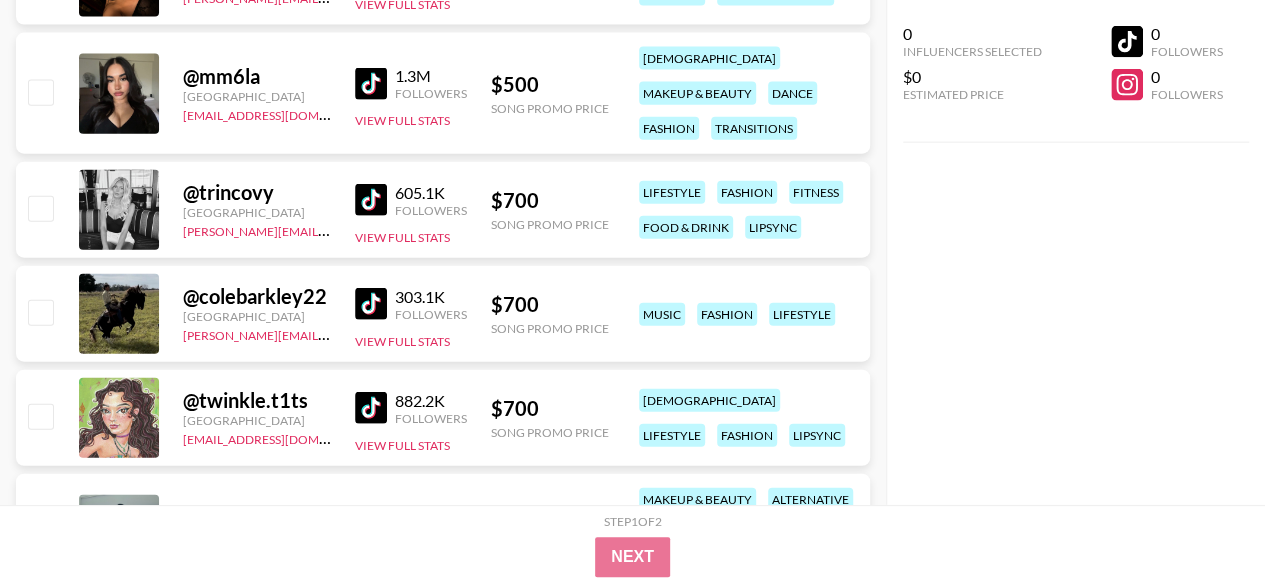 scroll, scrollTop: 2286, scrollLeft: 0, axis: vertical 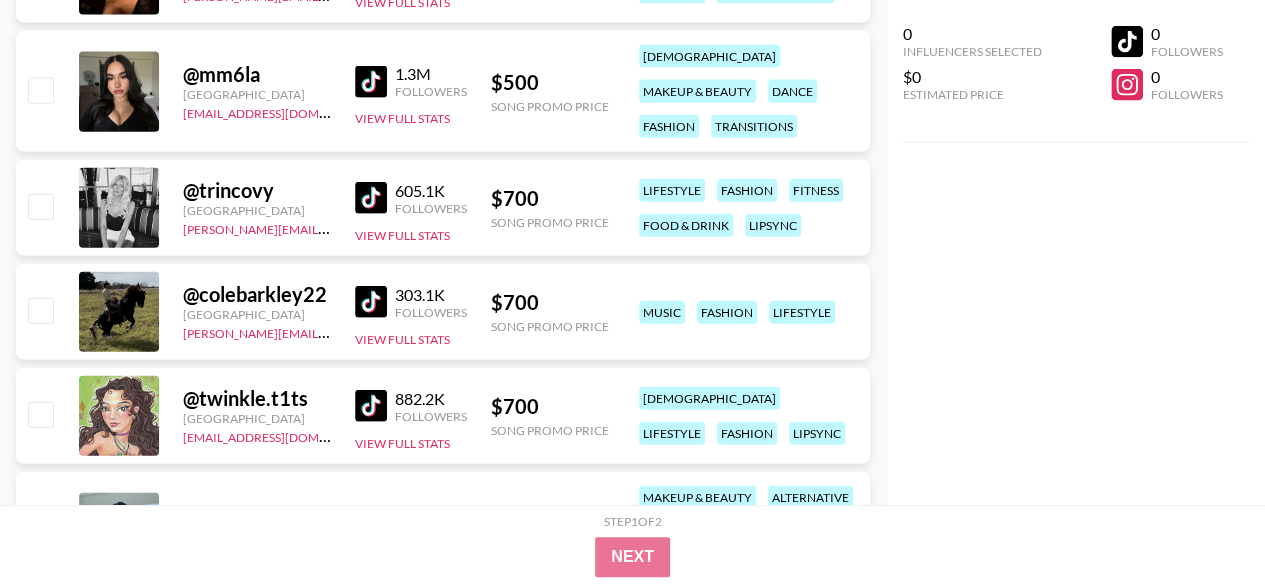 click at bounding box center (371, 198) 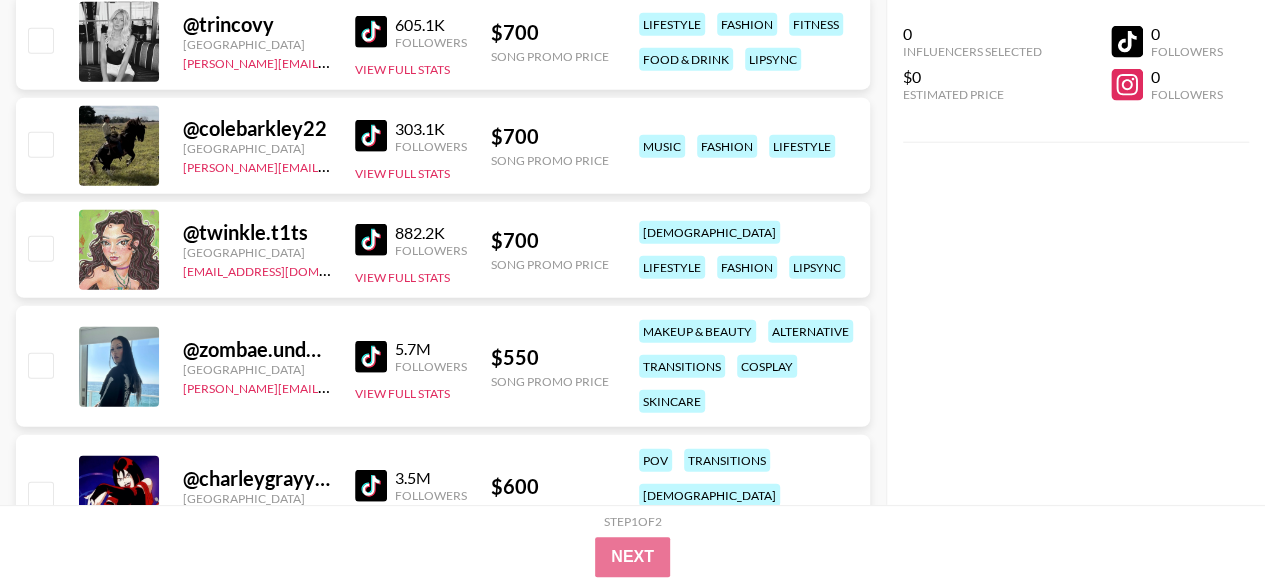 scroll, scrollTop: 2454, scrollLeft: 0, axis: vertical 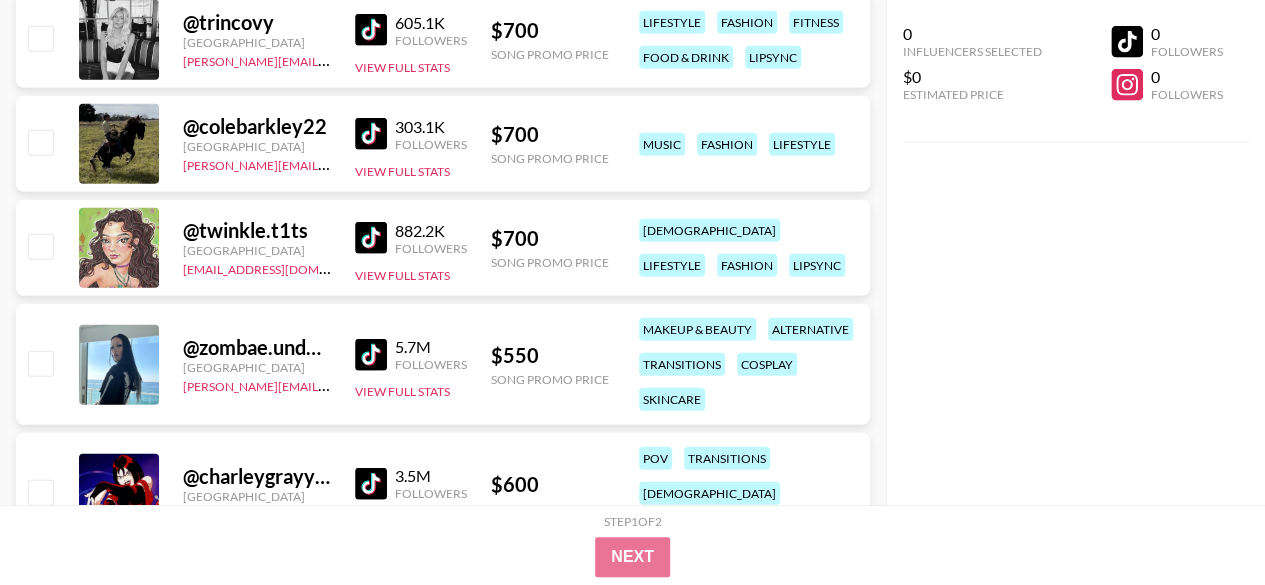 click on "@ colebarkley22" at bounding box center (257, 126) 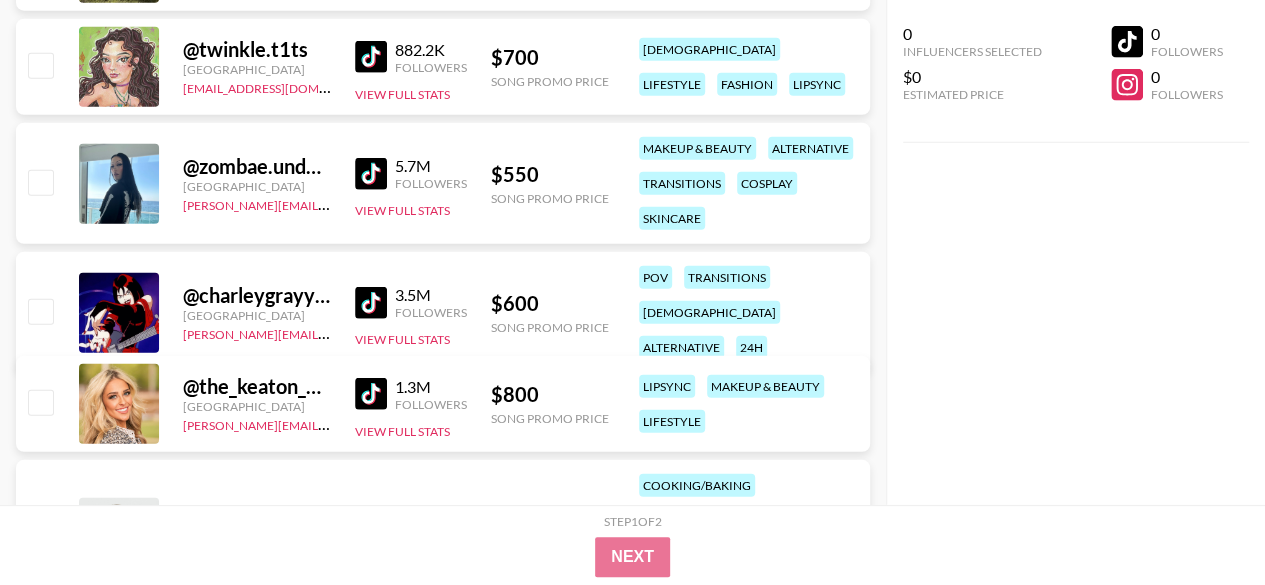 scroll, scrollTop: 2636, scrollLeft: 0, axis: vertical 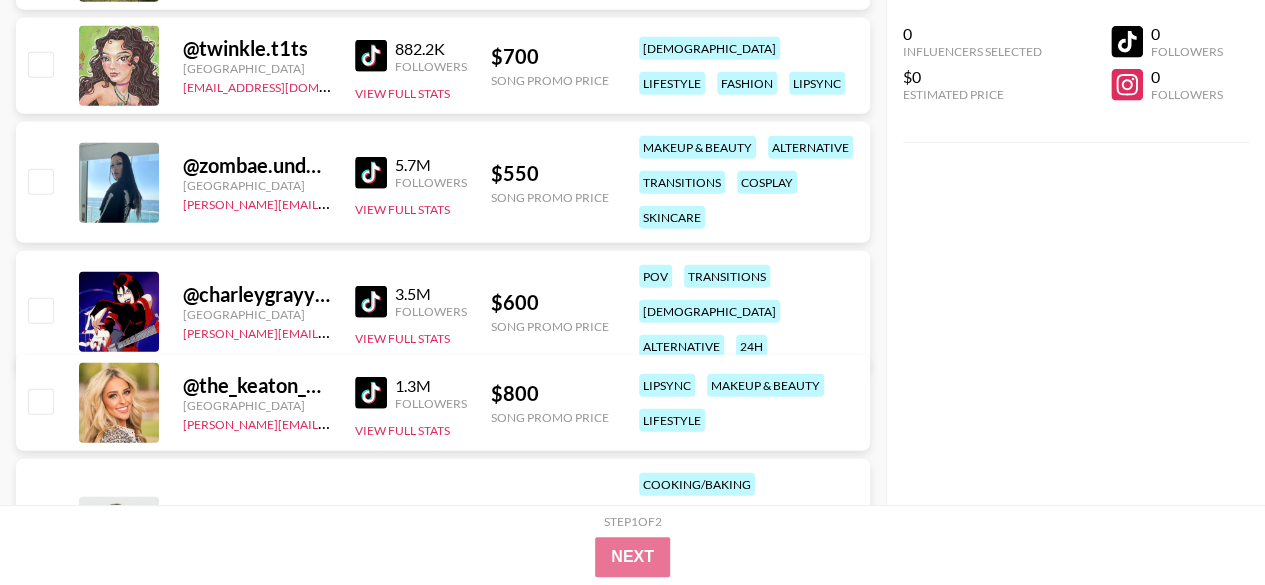 click at bounding box center (371, 173) 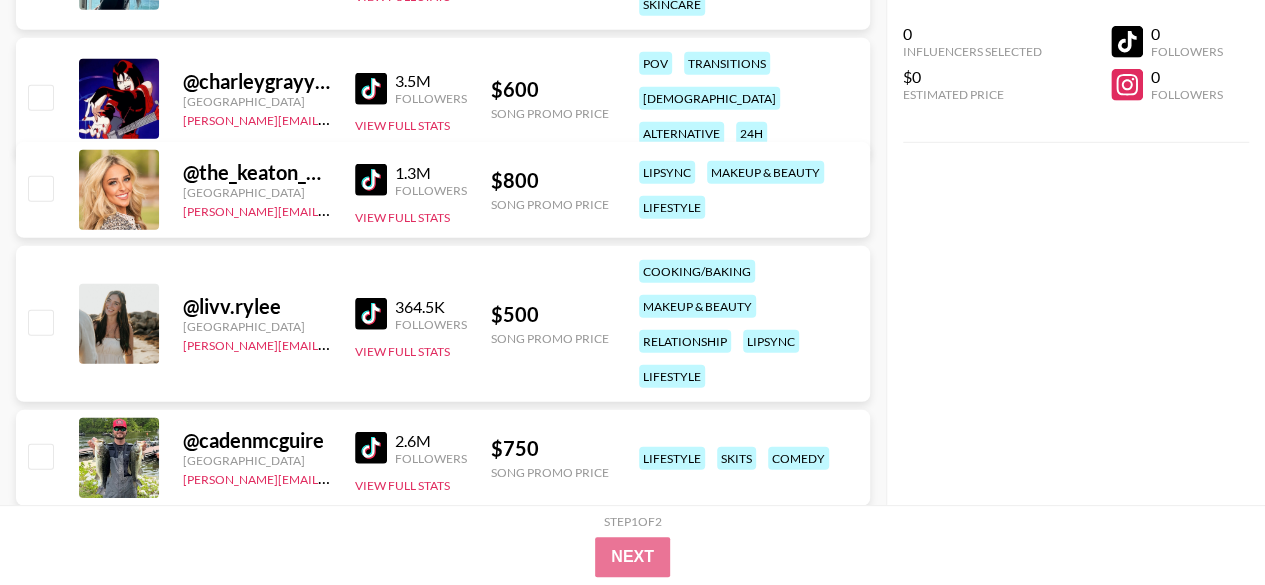 scroll, scrollTop: 2857, scrollLeft: 0, axis: vertical 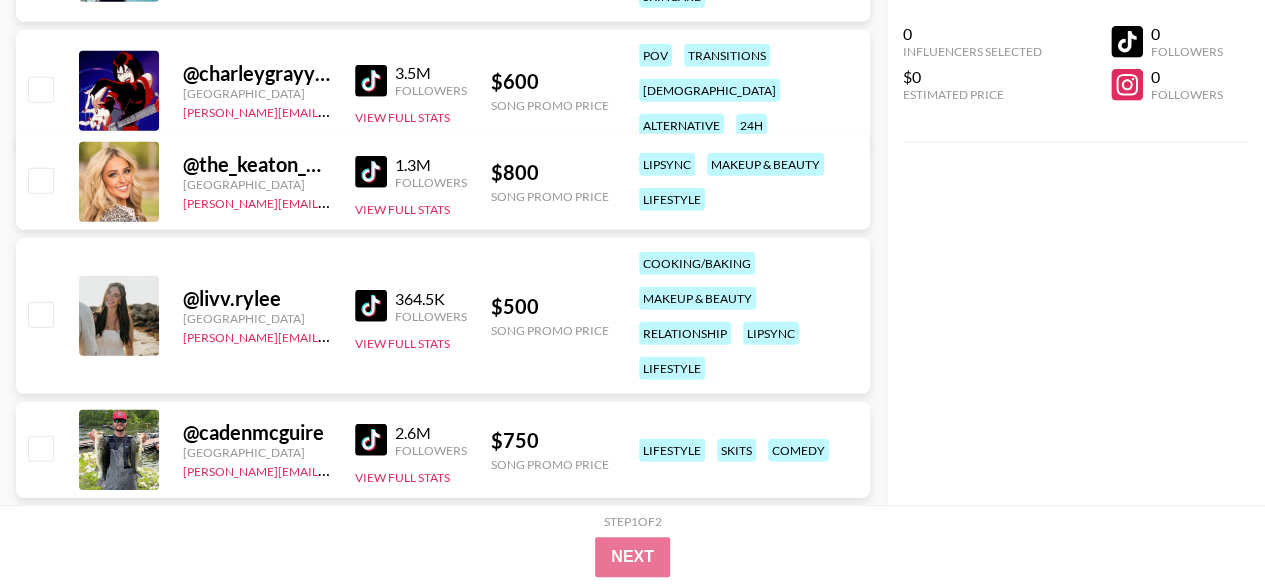 click at bounding box center (371, 306) 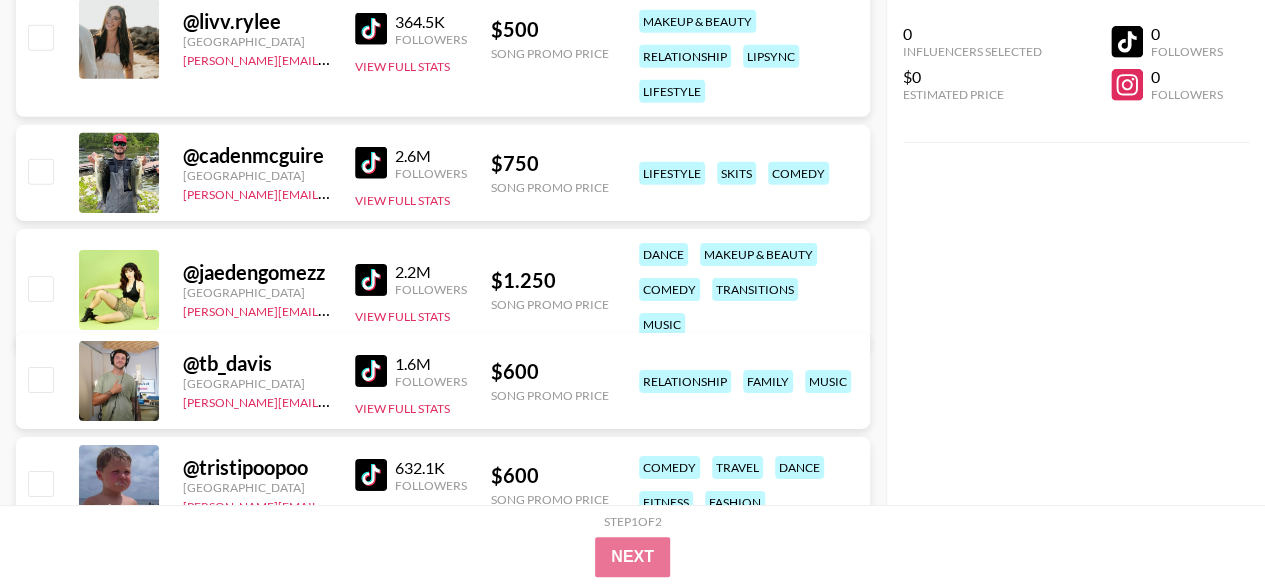 scroll, scrollTop: 3139, scrollLeft: 0, axis: vertical 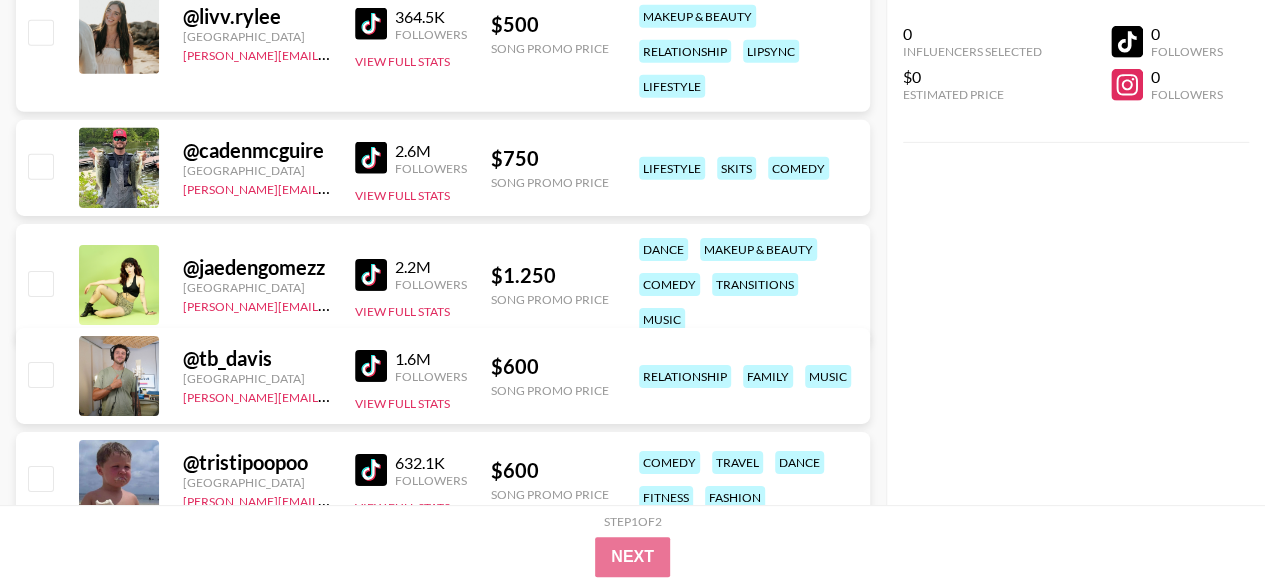 click at bounding box center (371, 158) 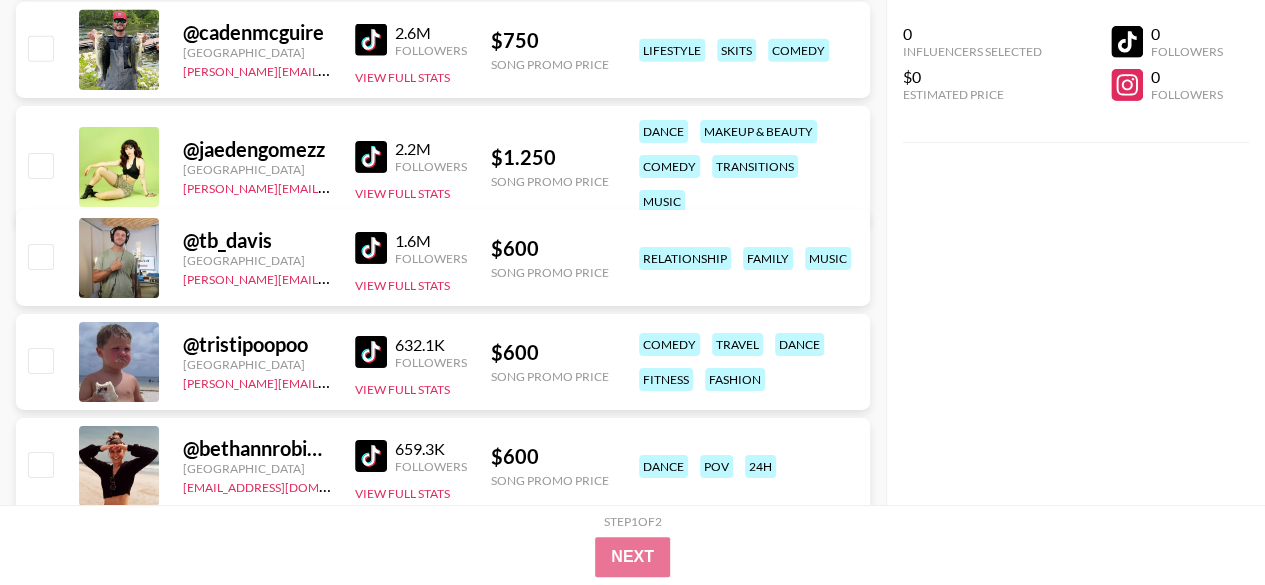 scroll, scrollTop: 3260, scrollLeft: 0, axis: vertical 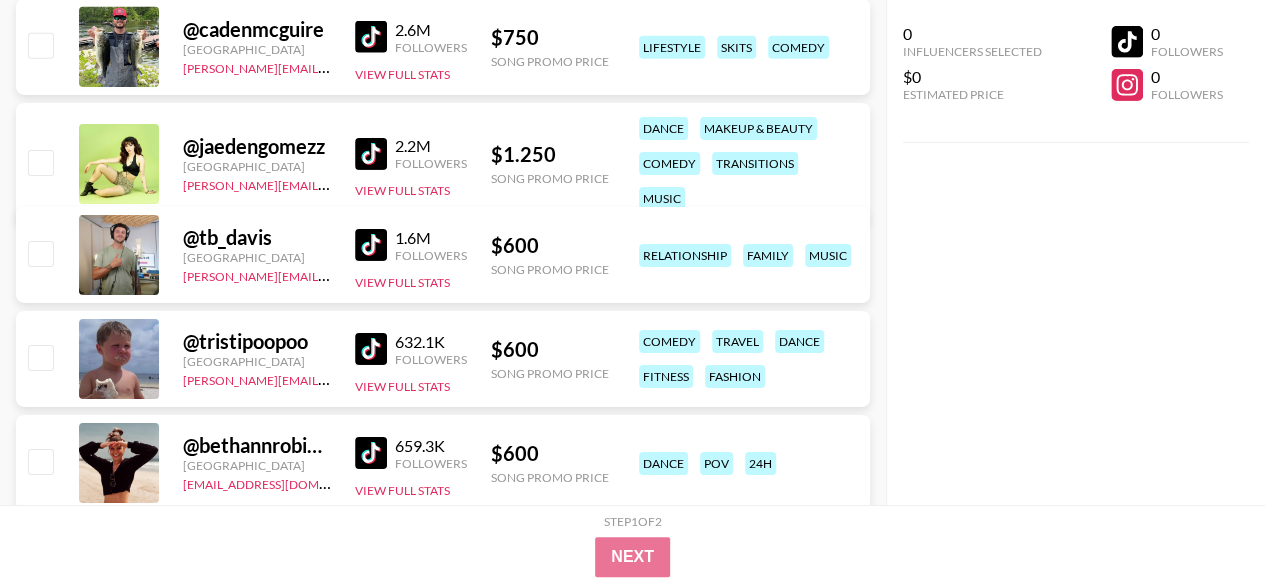 click at bounding box center [371, 154] 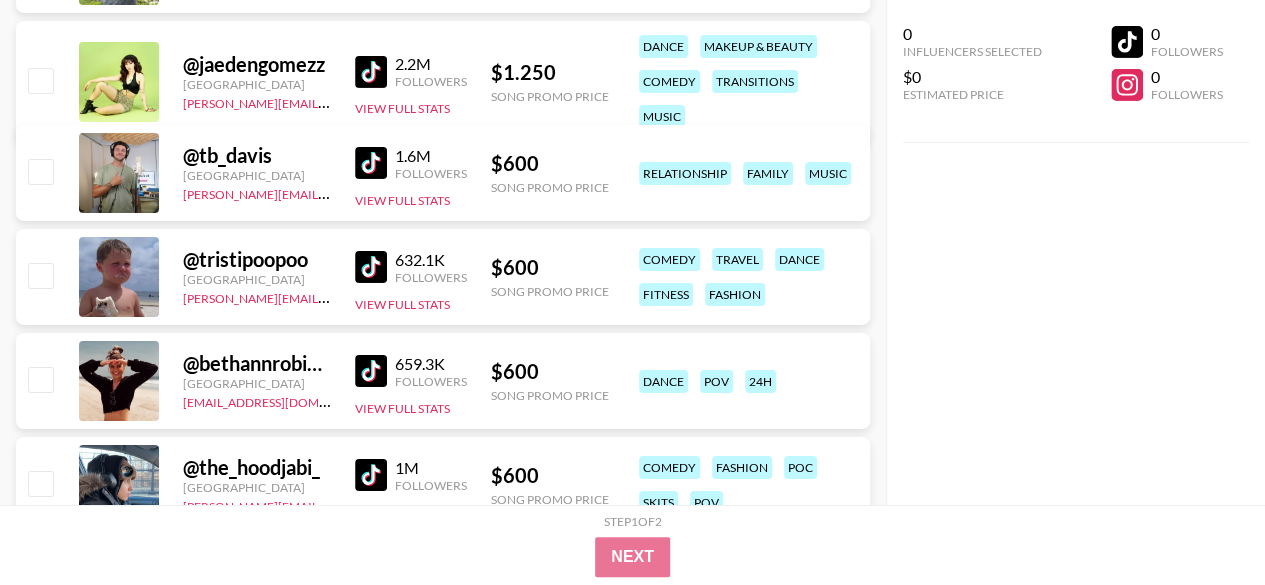 scroll, scrollTop: 3436, scrollLeft: 0, axis: vertical 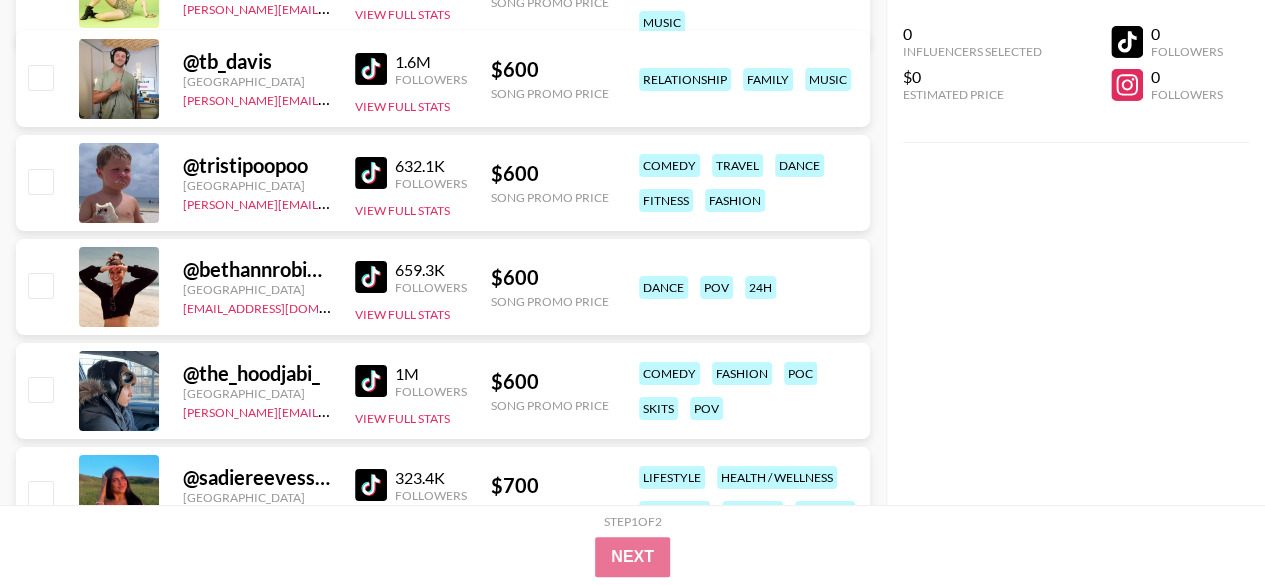 click at bounding box center [371, 381] 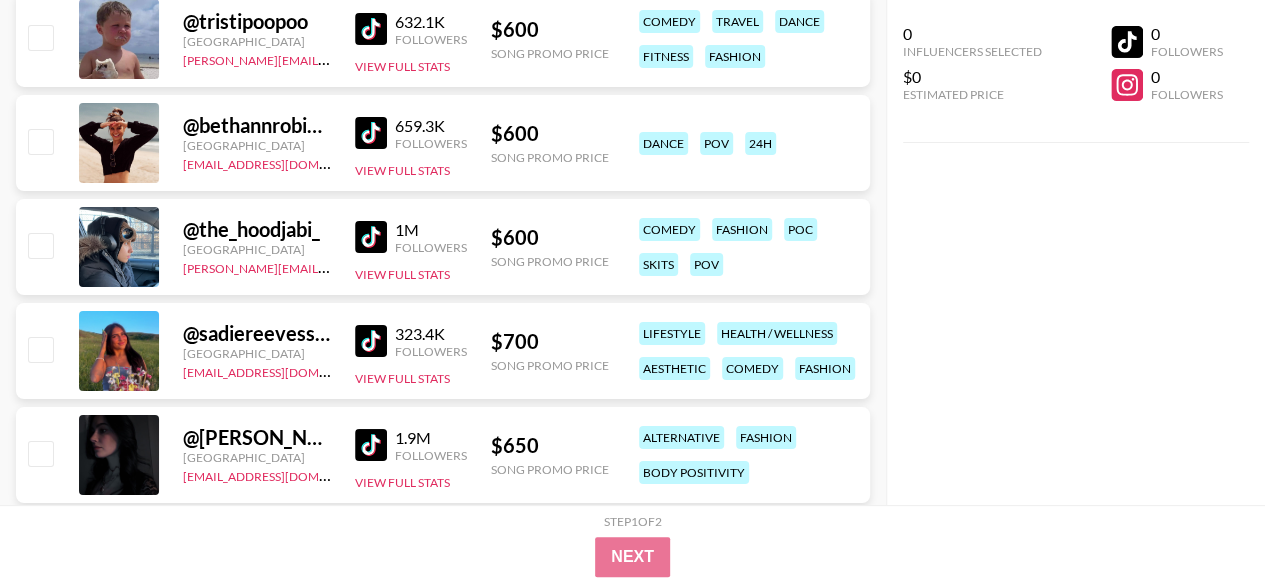 click at bounding box center [371, 341] 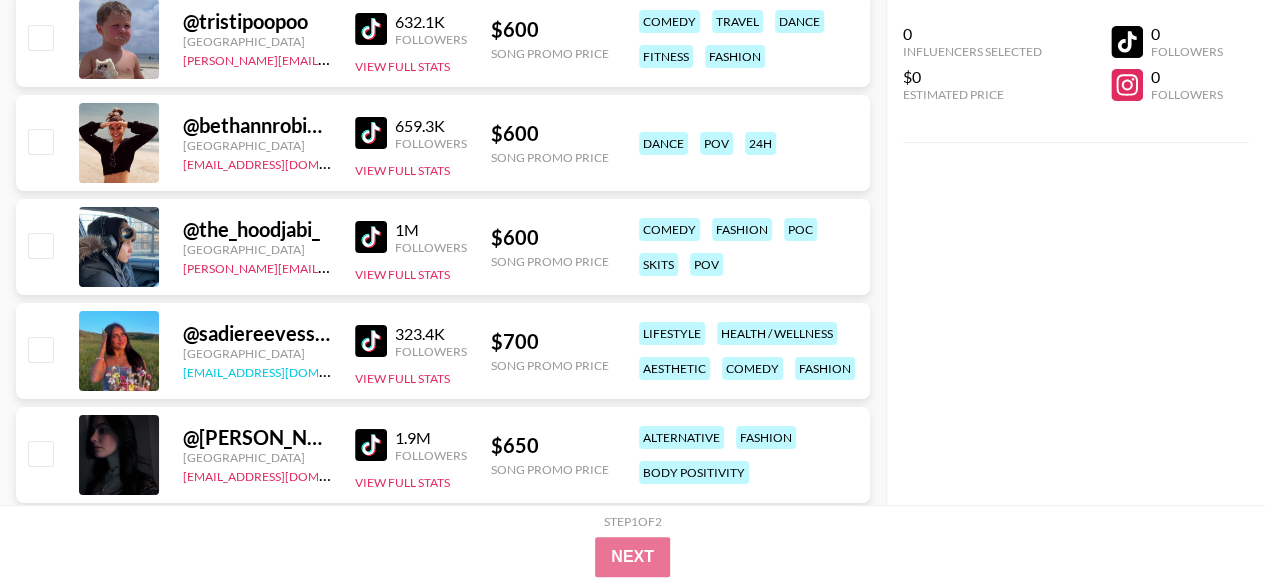 scroll, scrollTop: 3640, scrollLeft: 0, axis: vertical 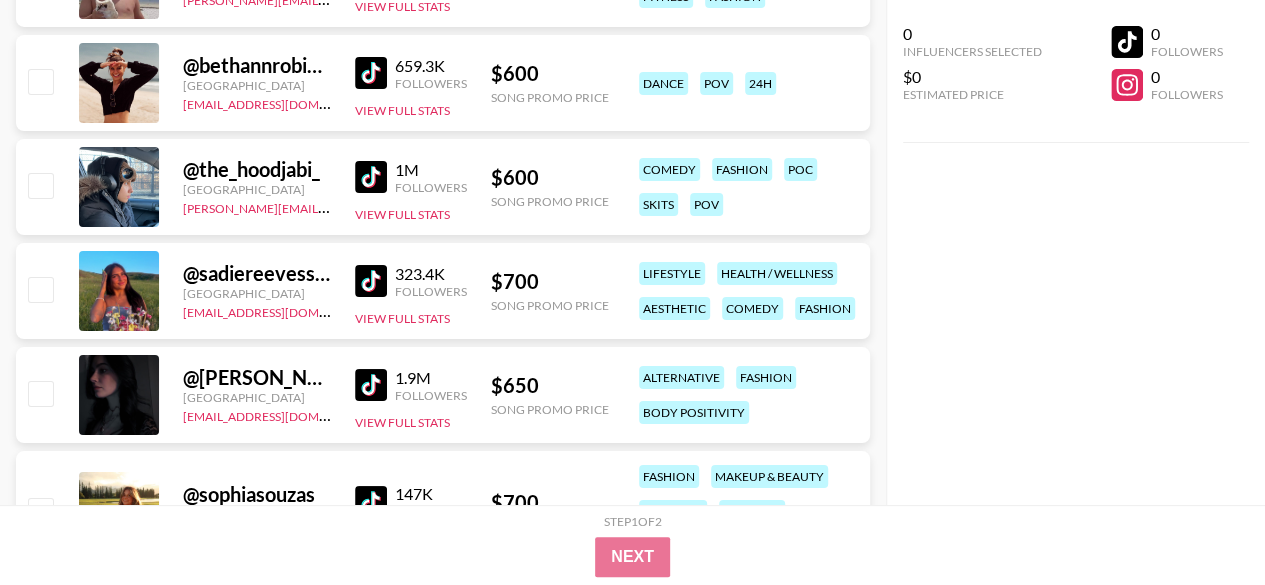 click at bounding box center (371, 385) 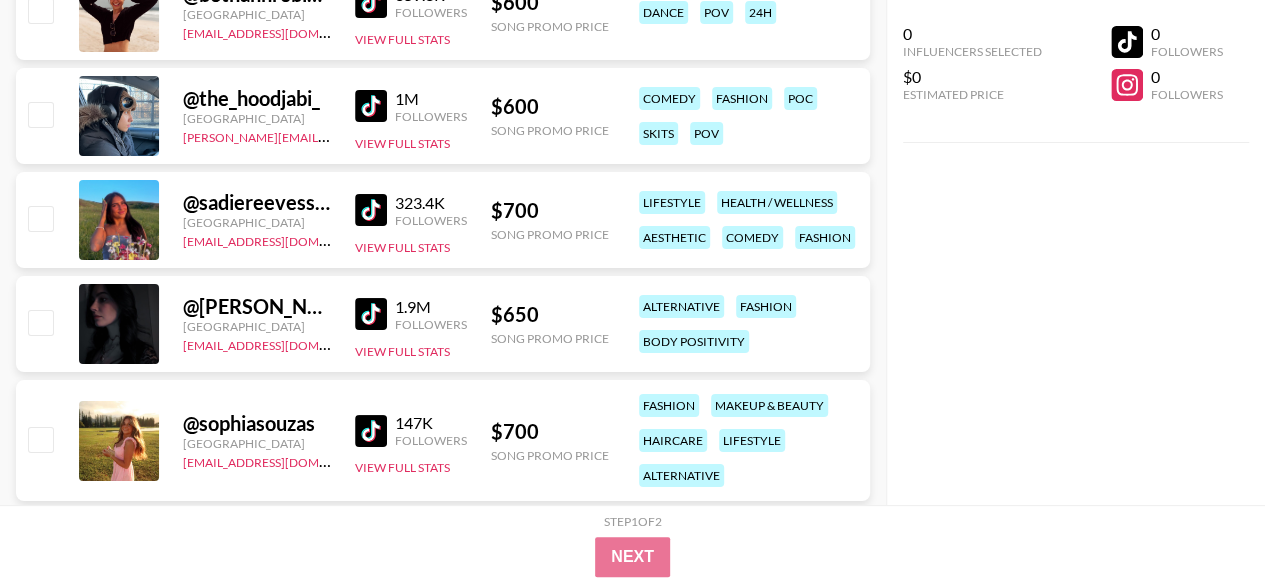 scroll, scrollTop: 3714, scrollLeft: 0, axis: vertical 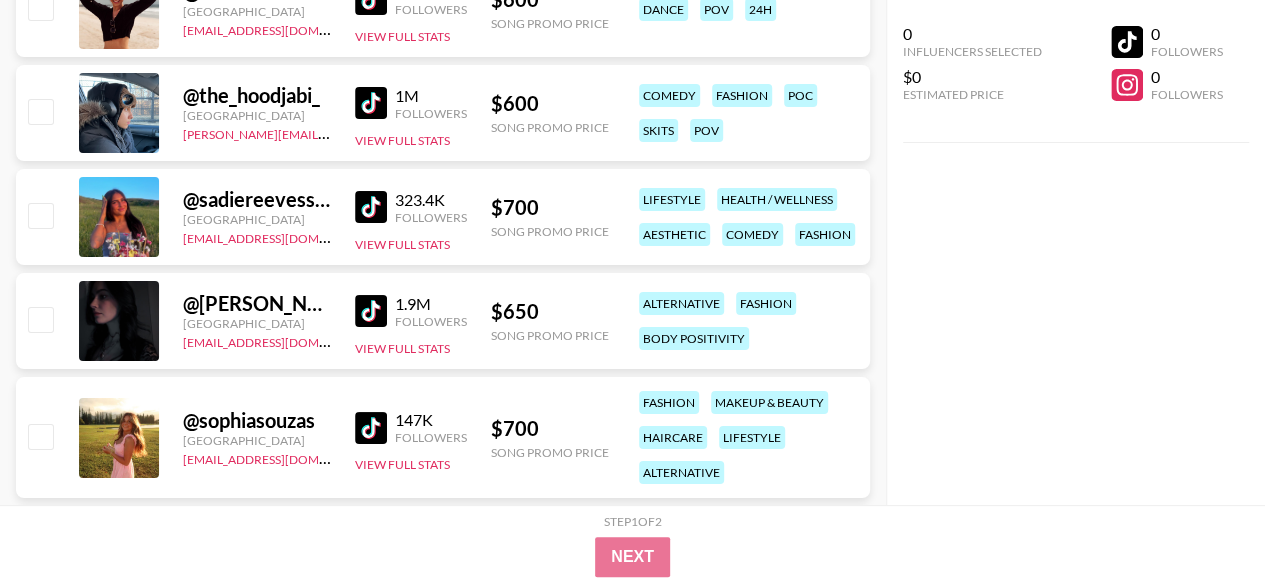 click at bounding box center (371, 207) 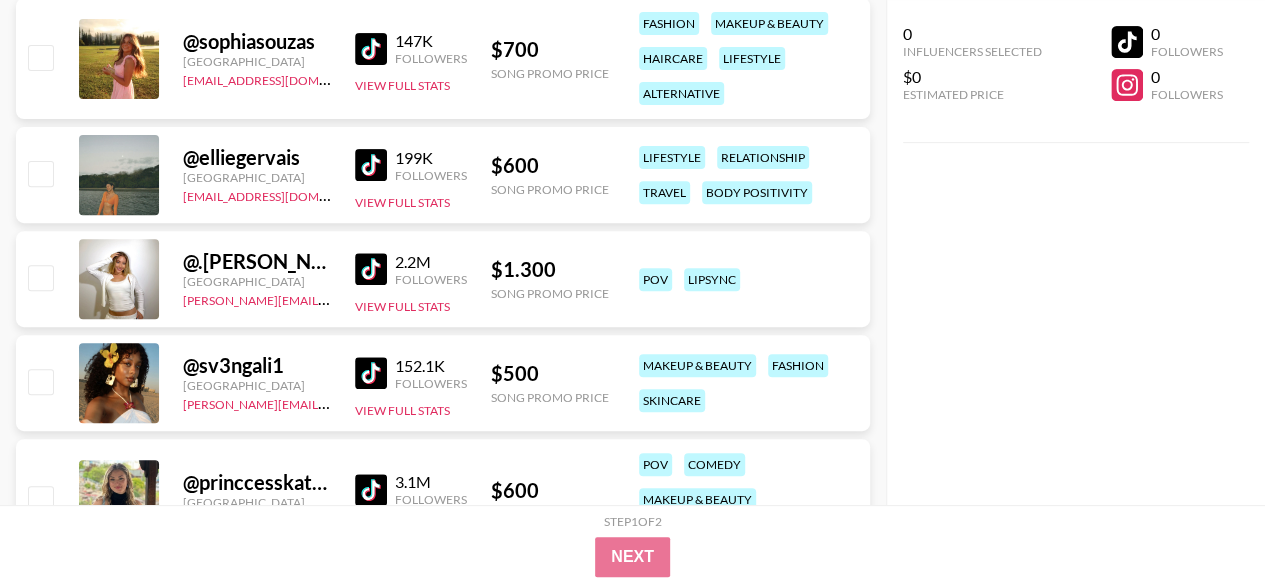 scroll, scrollTop: 4094, scrollLeft: 0, axis: vertical 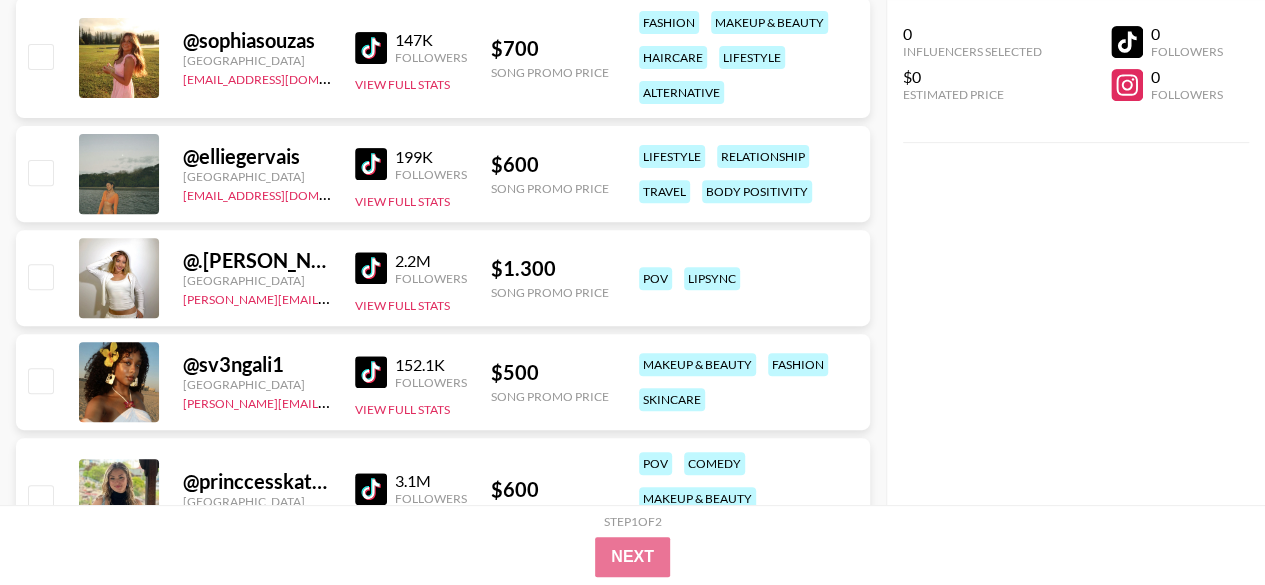 click at bounding box center (371, 268) 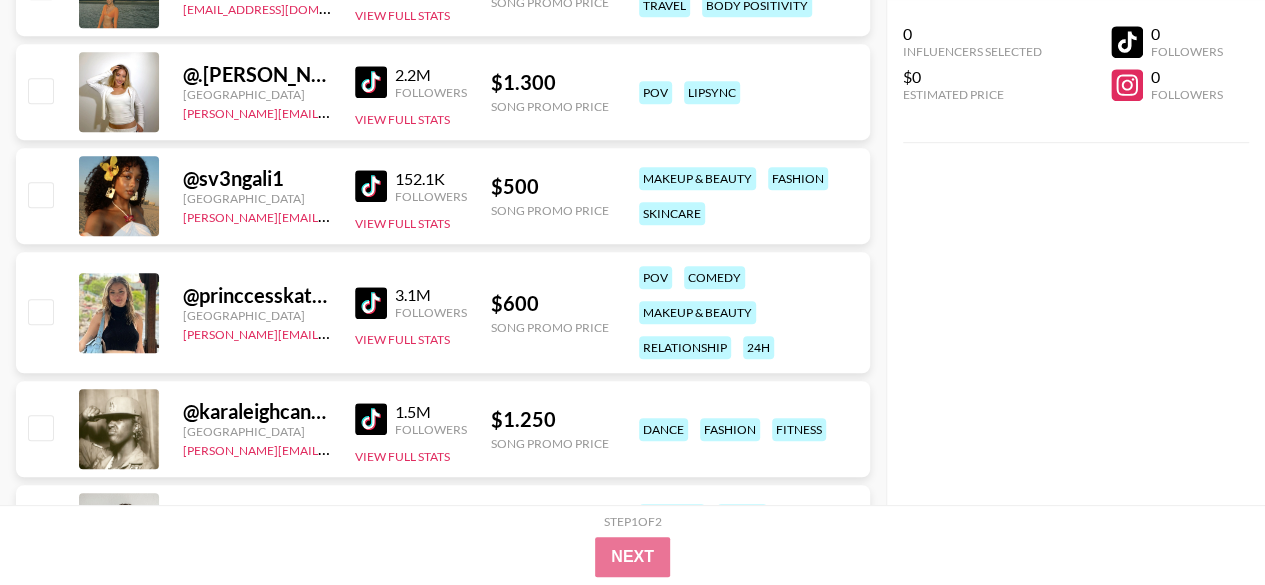 scroll, scrollTop: 4282, scrollLeft: 0, axis: vertical 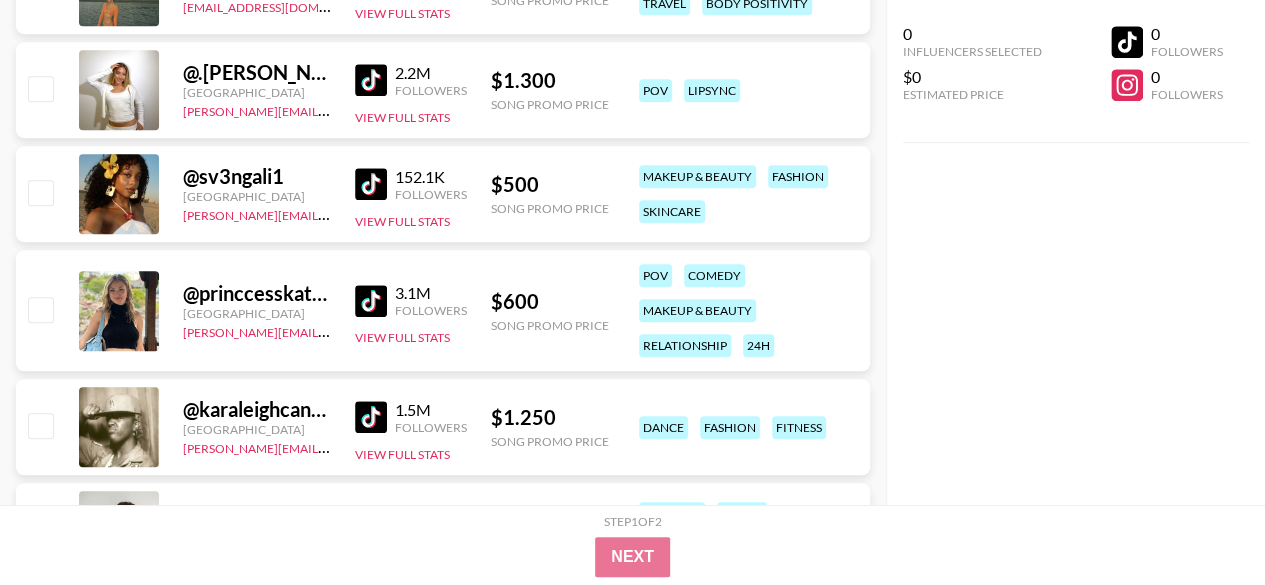 click at bounding box center [371, 184] 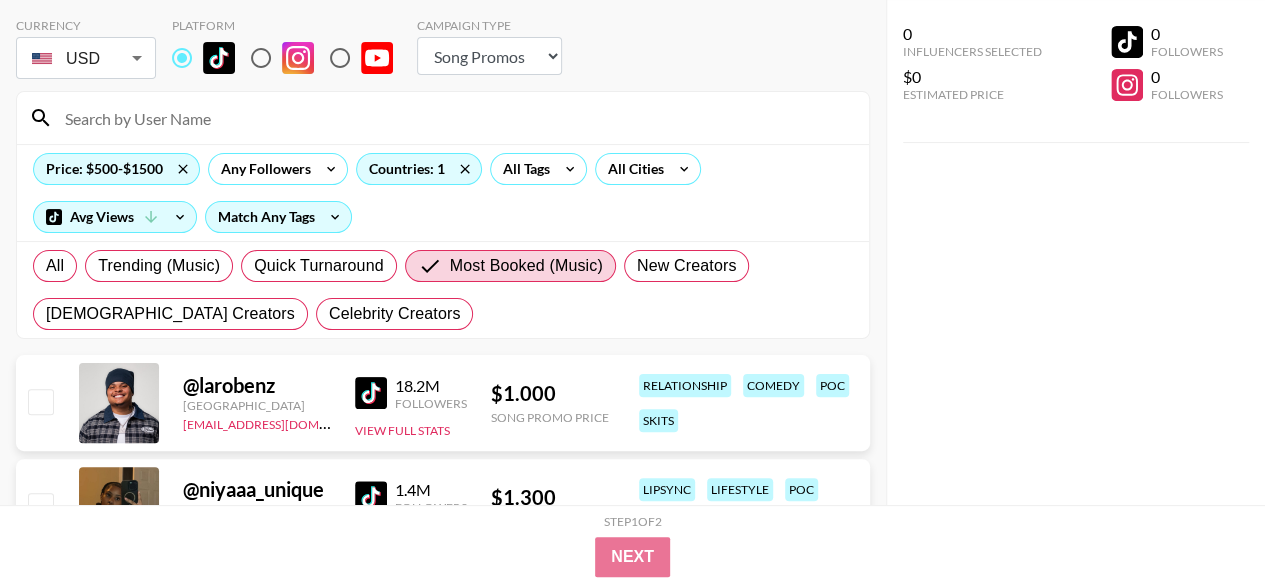 scroll, scrollTop: 0, scrollLeft: 0, axis: both 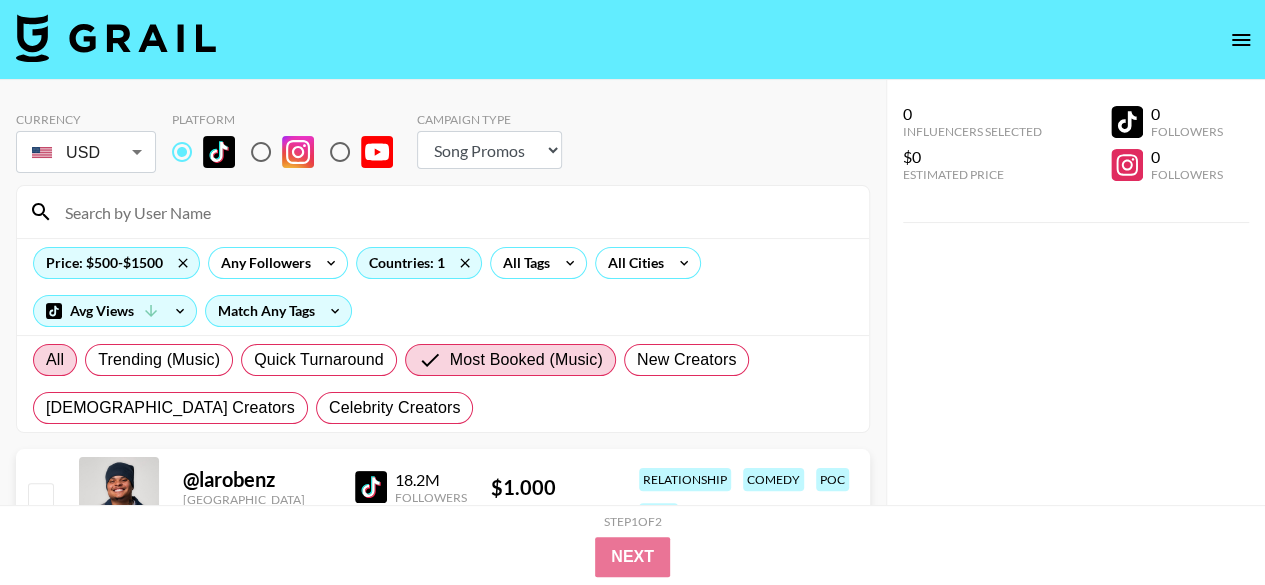 click on "All" at bounding box center (55, 360) 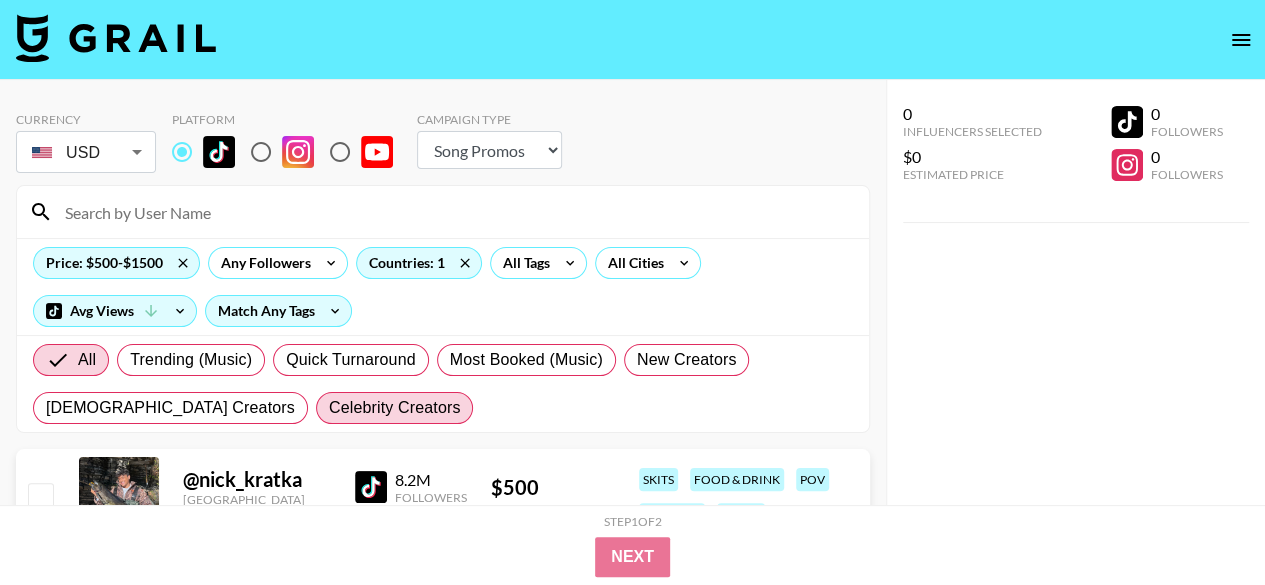 click on "Celebrity Creators" at bounding box center (395, 408) 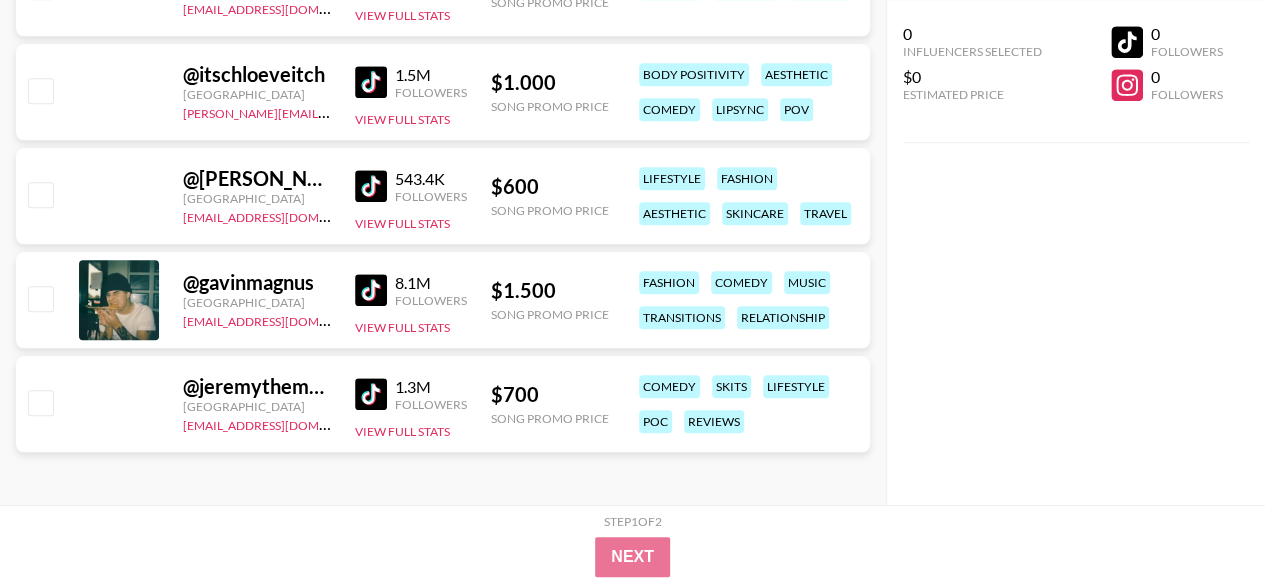 scroll, scrollTop: 822, scrollLeft: 0, axis: vertical 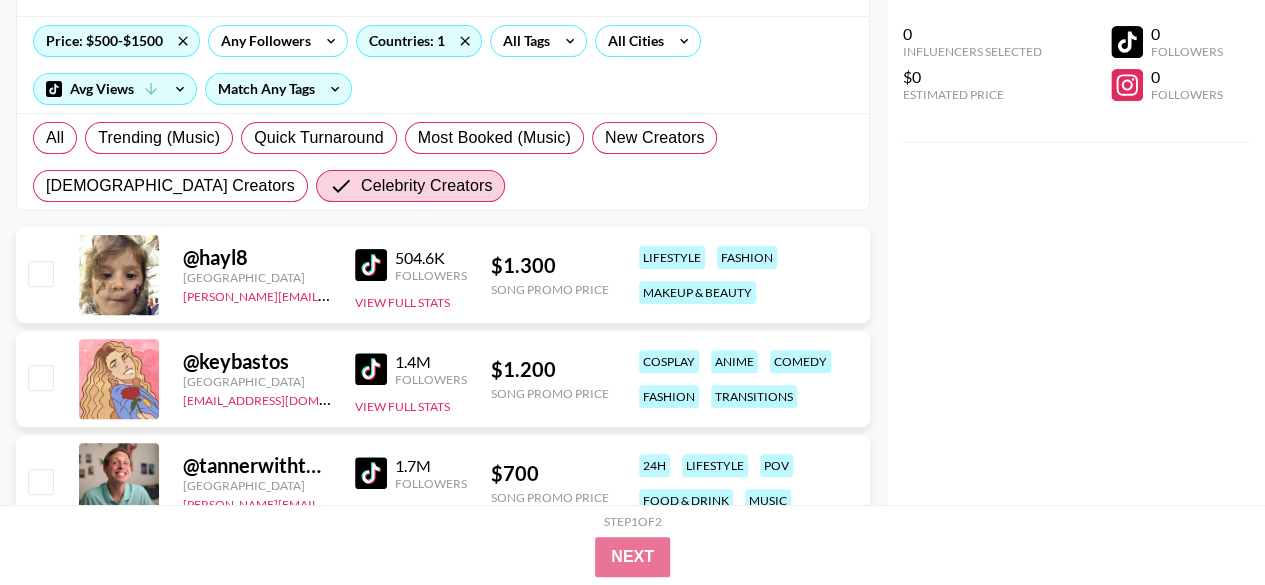 click at bounding box center (371, 265) 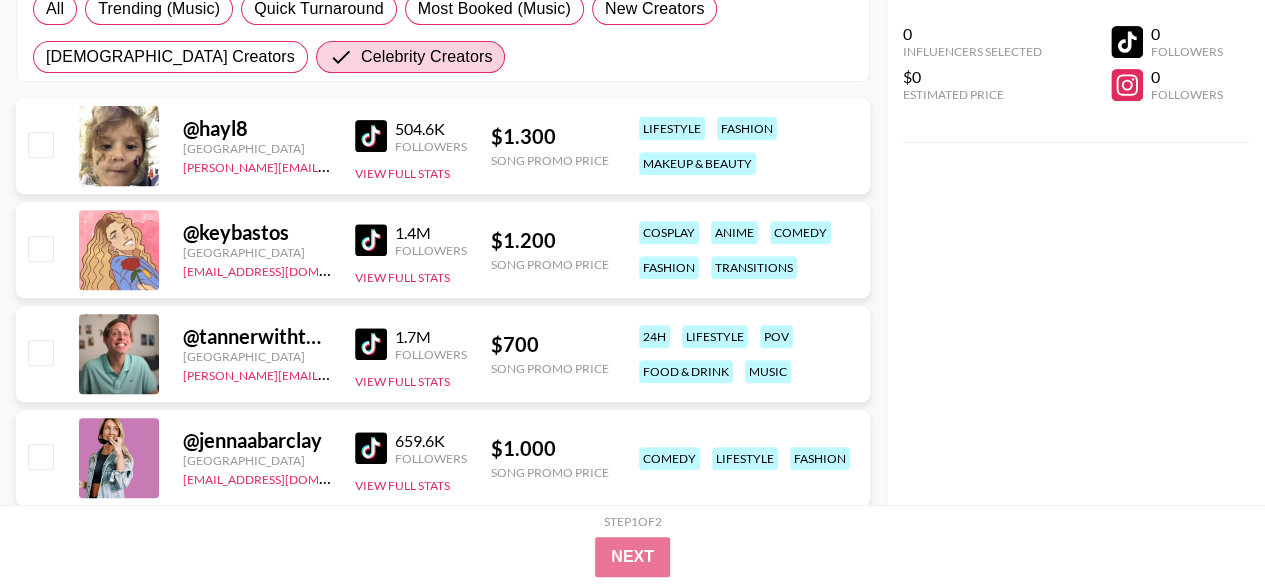 click at bounding box center [371, 240] 